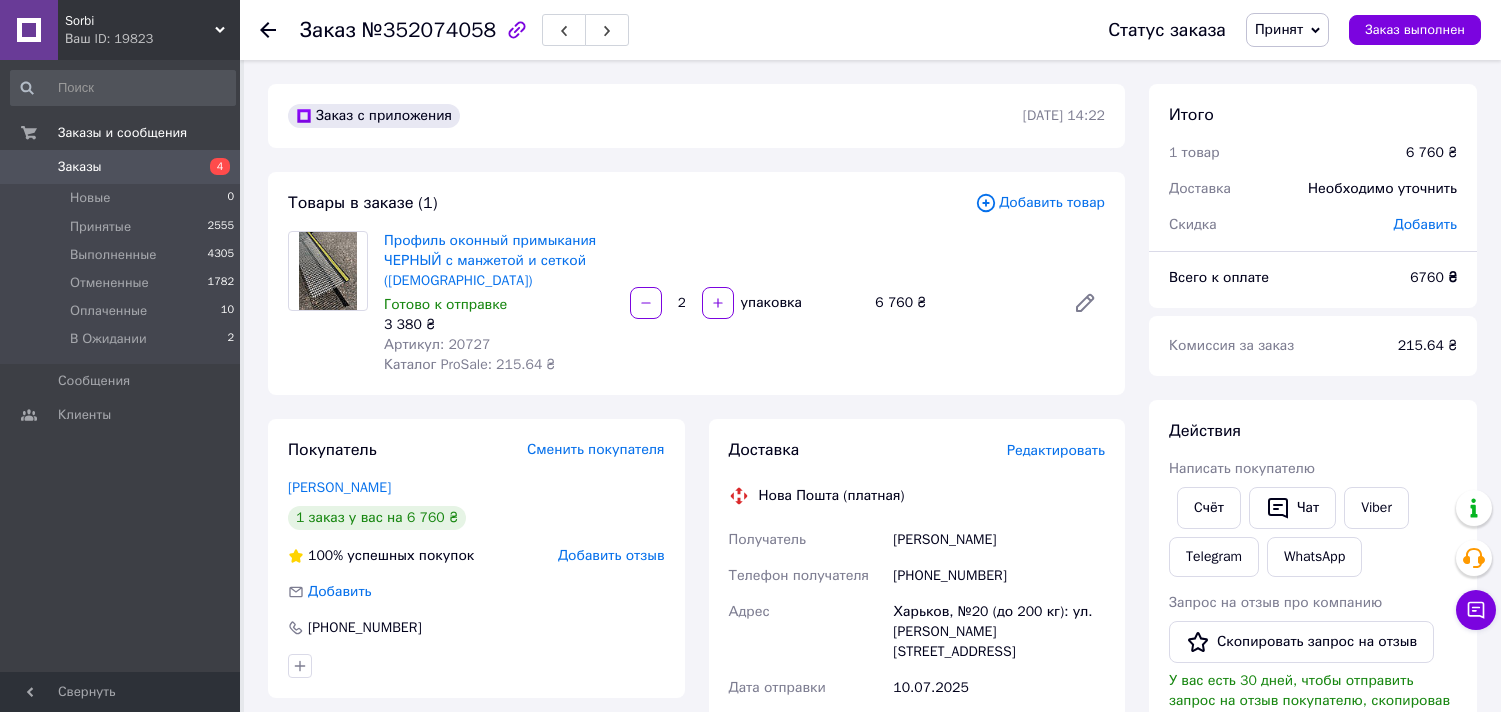 scroll, scrollTop: 111, scrollLeft: 0, axis: vertical 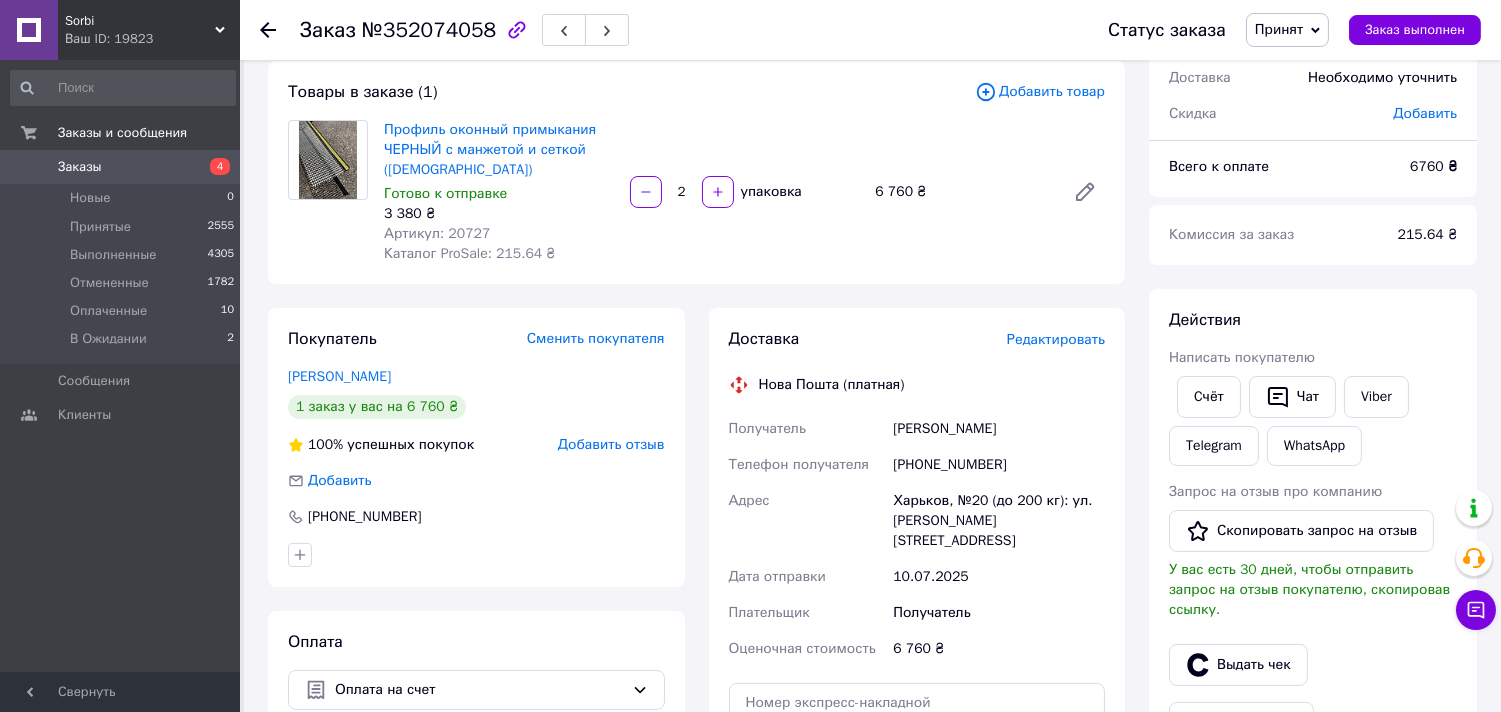 click on "Заказы 4" at bounding box center [123, 167] 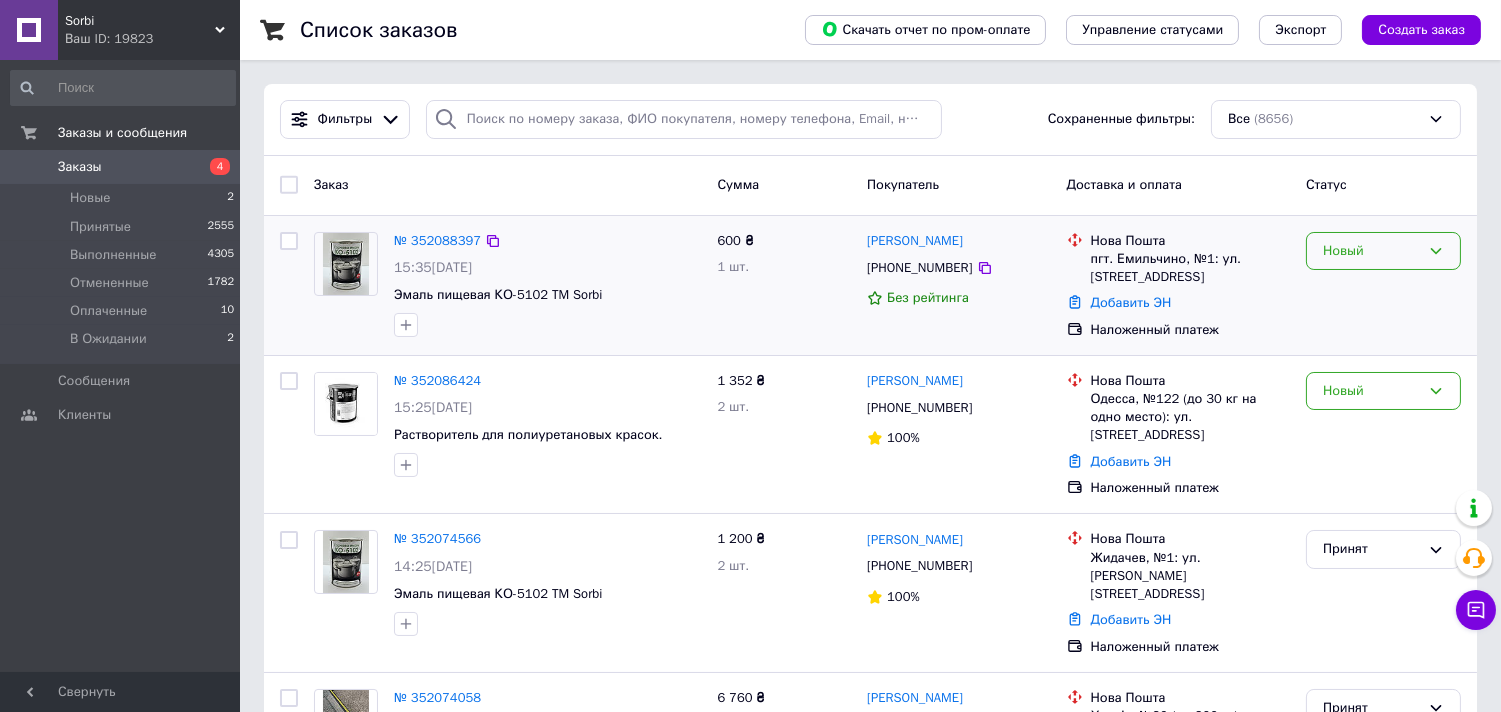click on "Новый" at bounding box center (1371, 251) 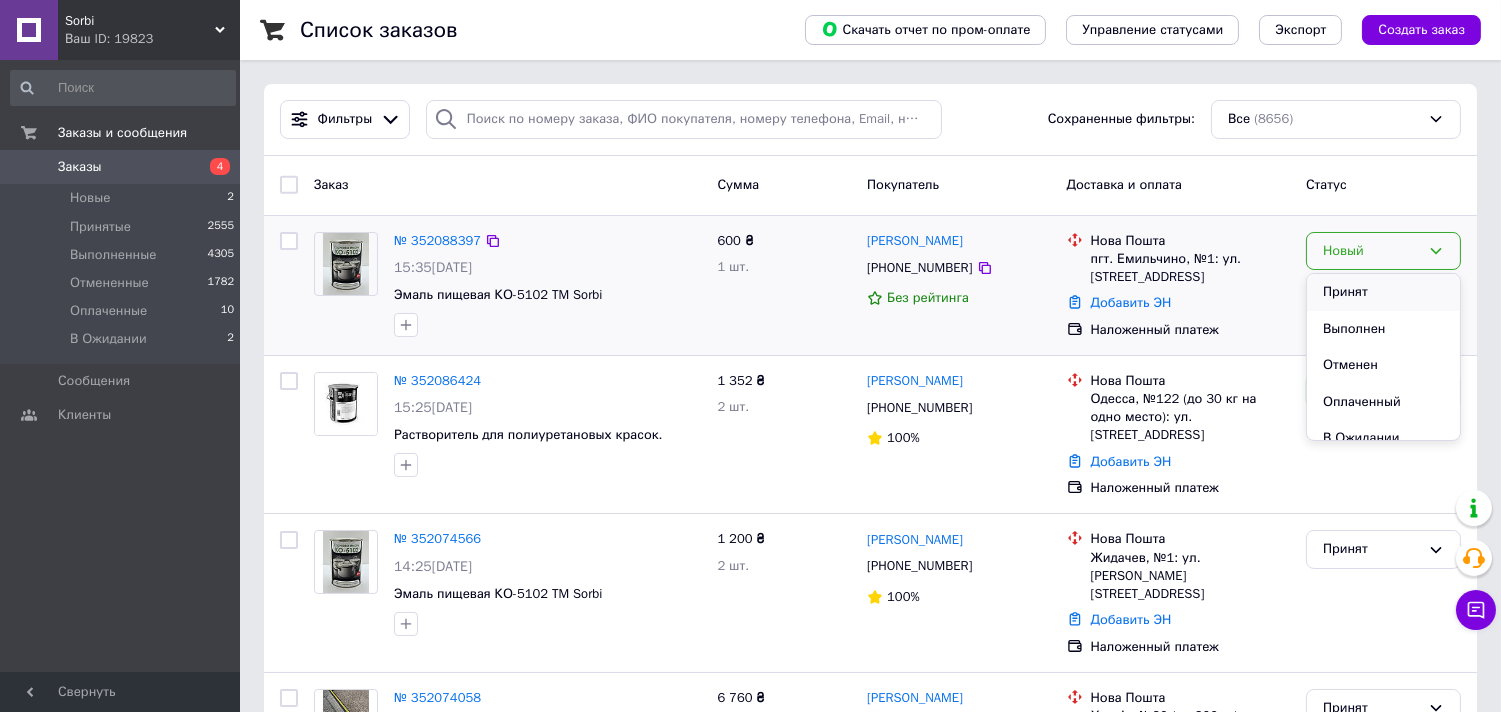 click on "Принят" at bounding box center [1383, 292] 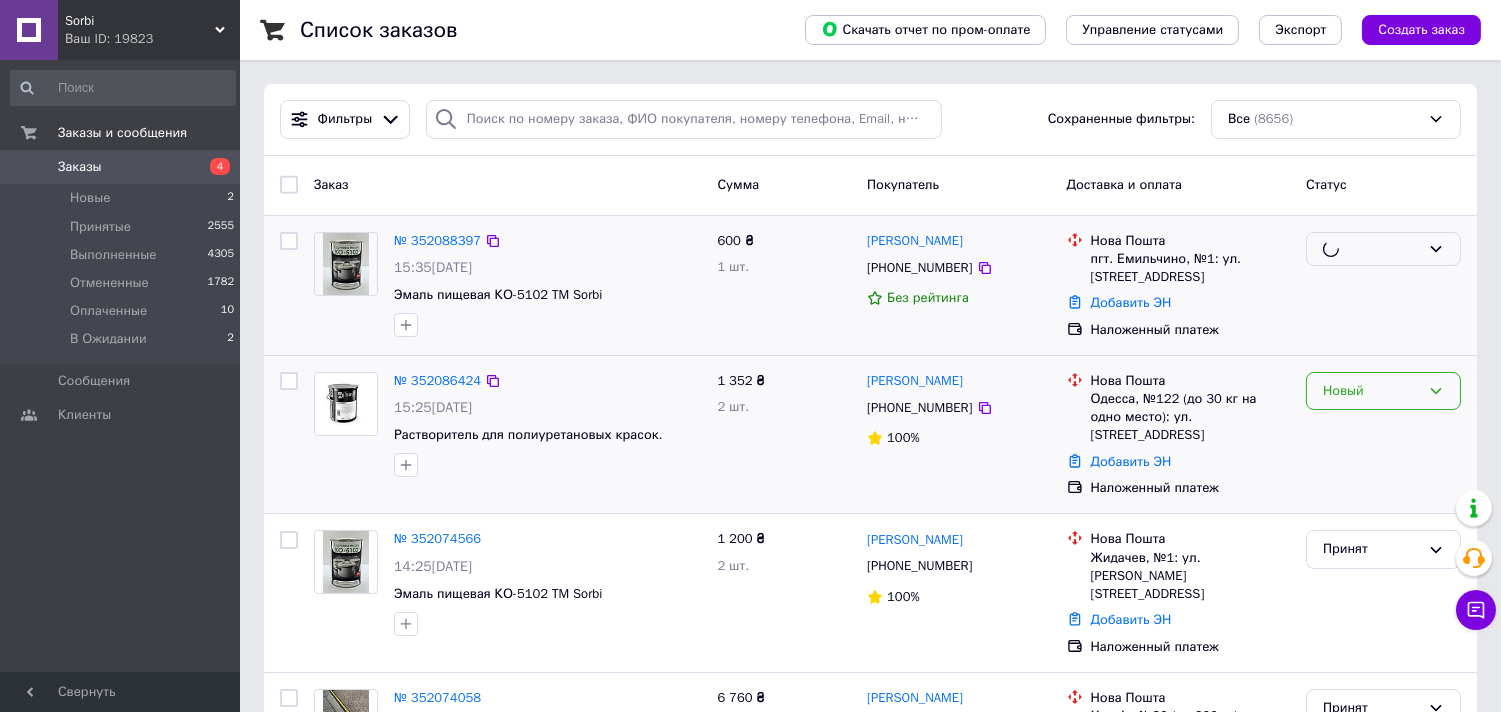 click on "Новый" at bounding box center (1371, 391) 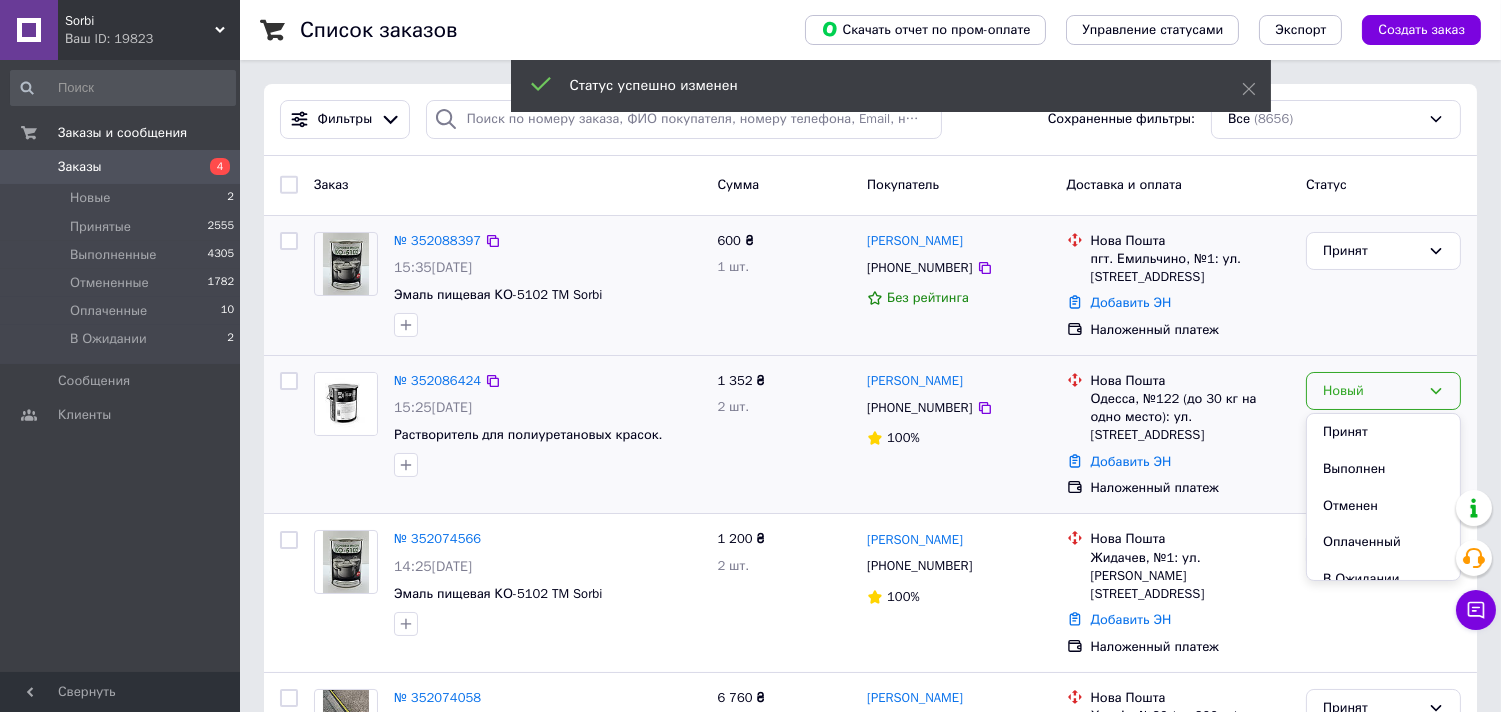 click on "Новый" at bounding box center (1371, 391) 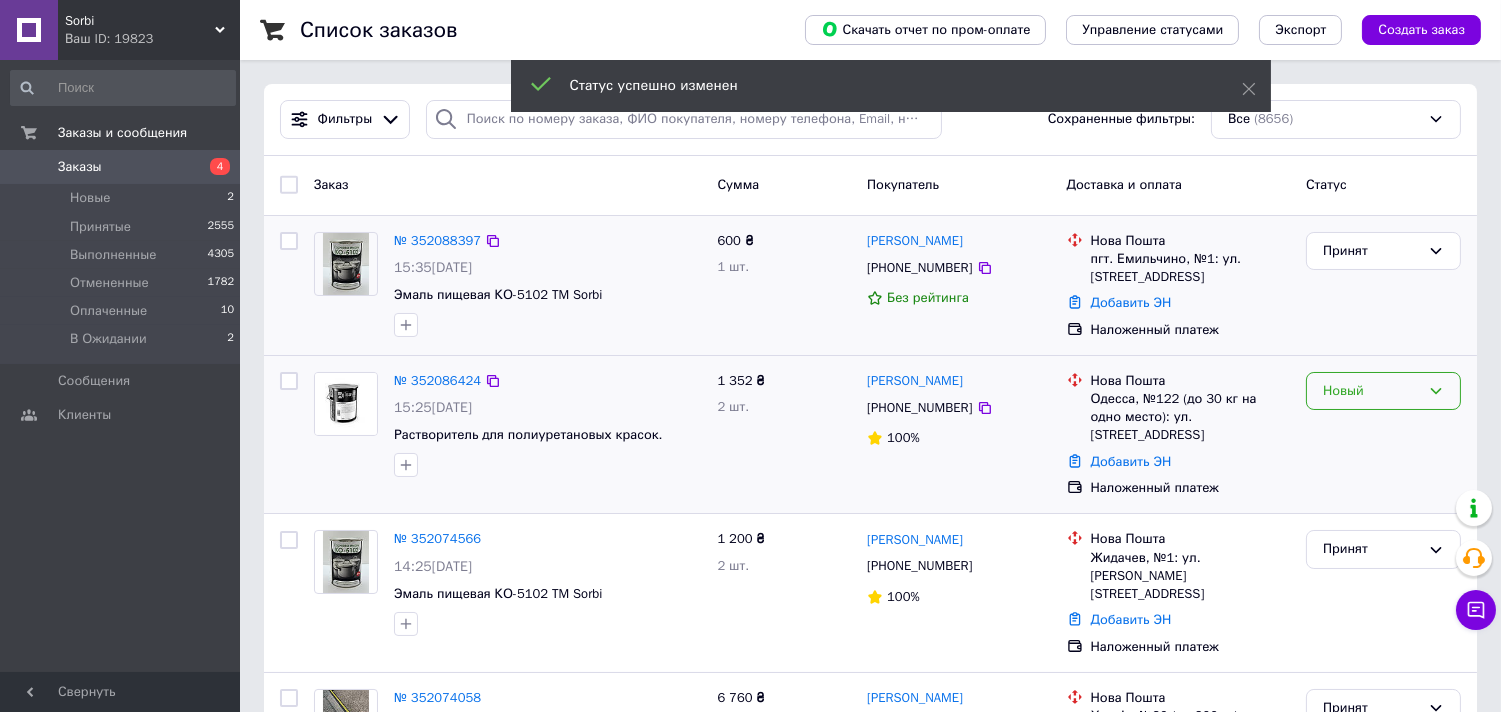 click on "Новый" at bounding box center [1371, 391] 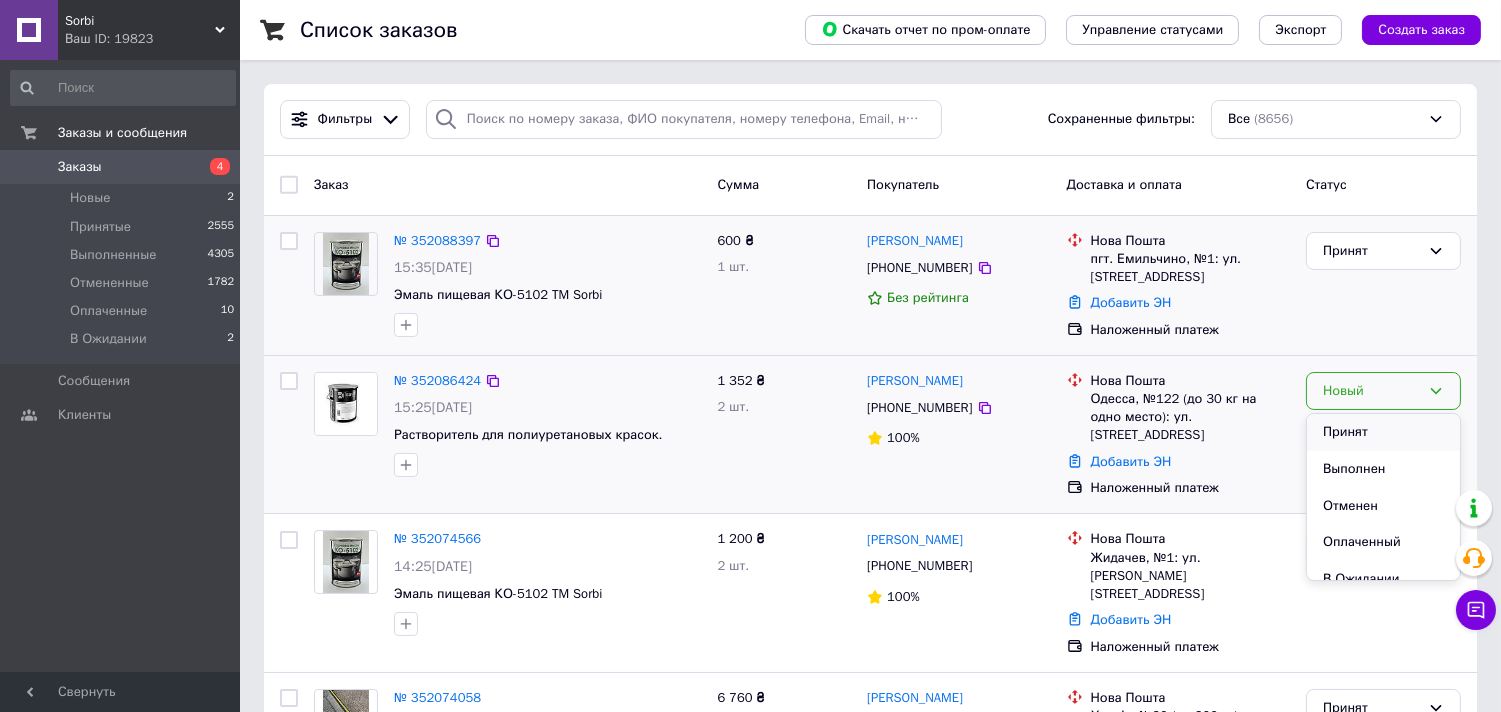 click on "Принят" at bounding box center [1383, 432] 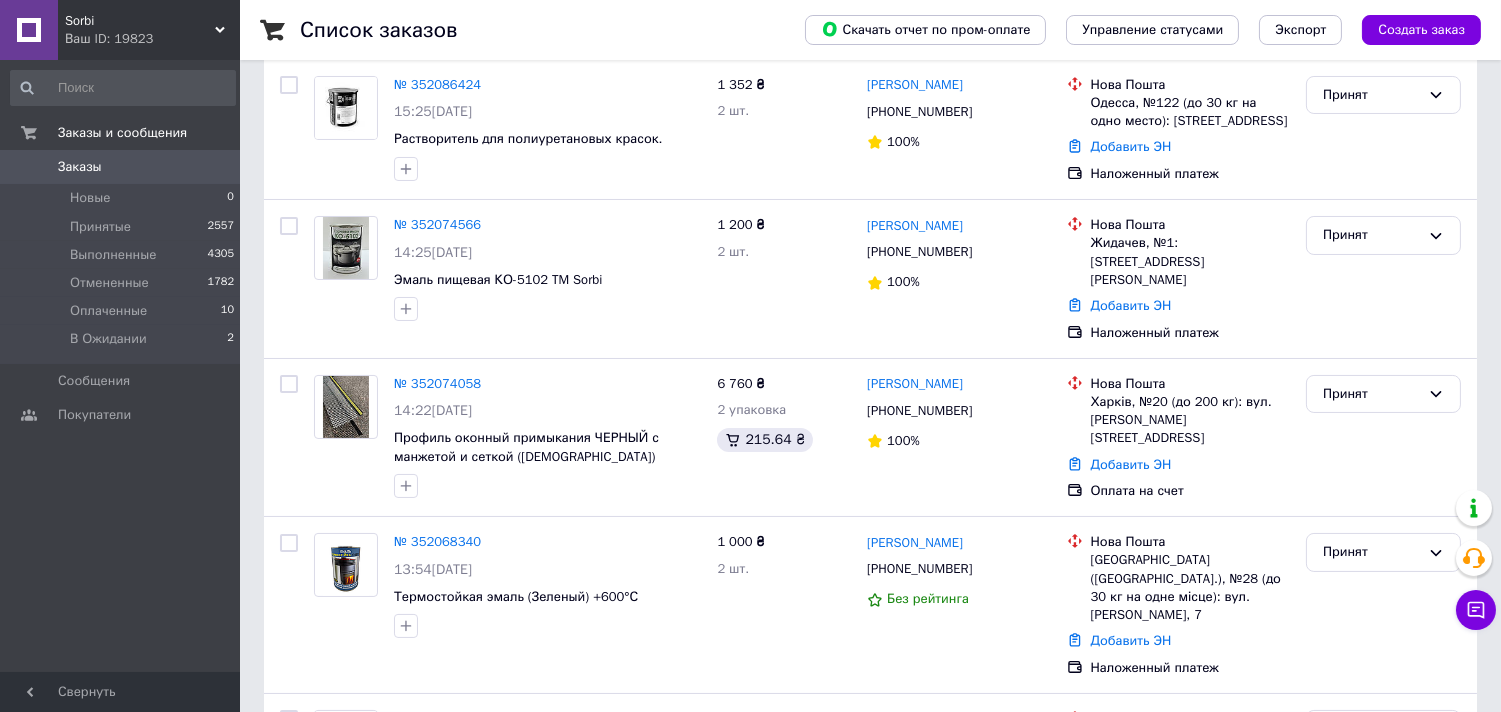 scroll, scrollTop: 333, scrollLeft: 0, axis: vertical 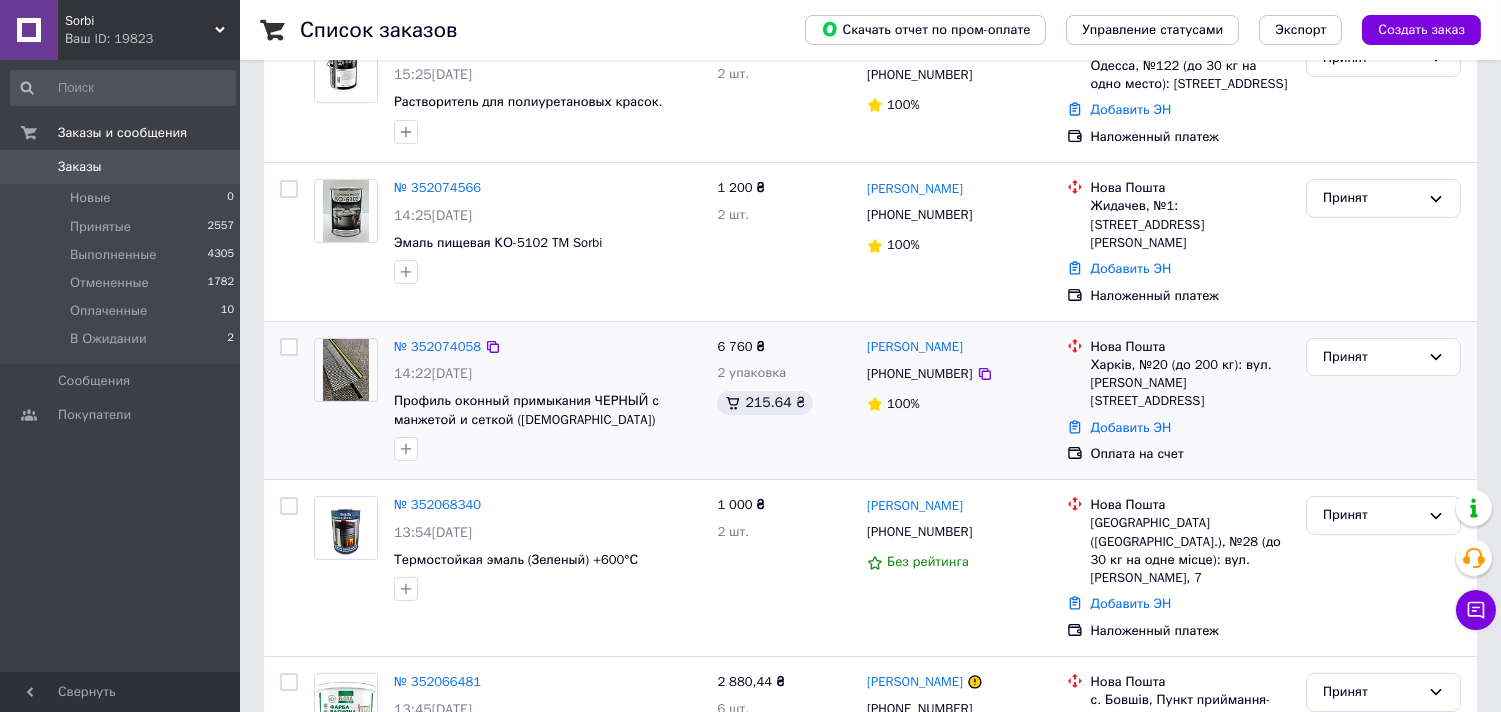 click on "[PHONE_NUMBER]" at bounding box center [919, 374] 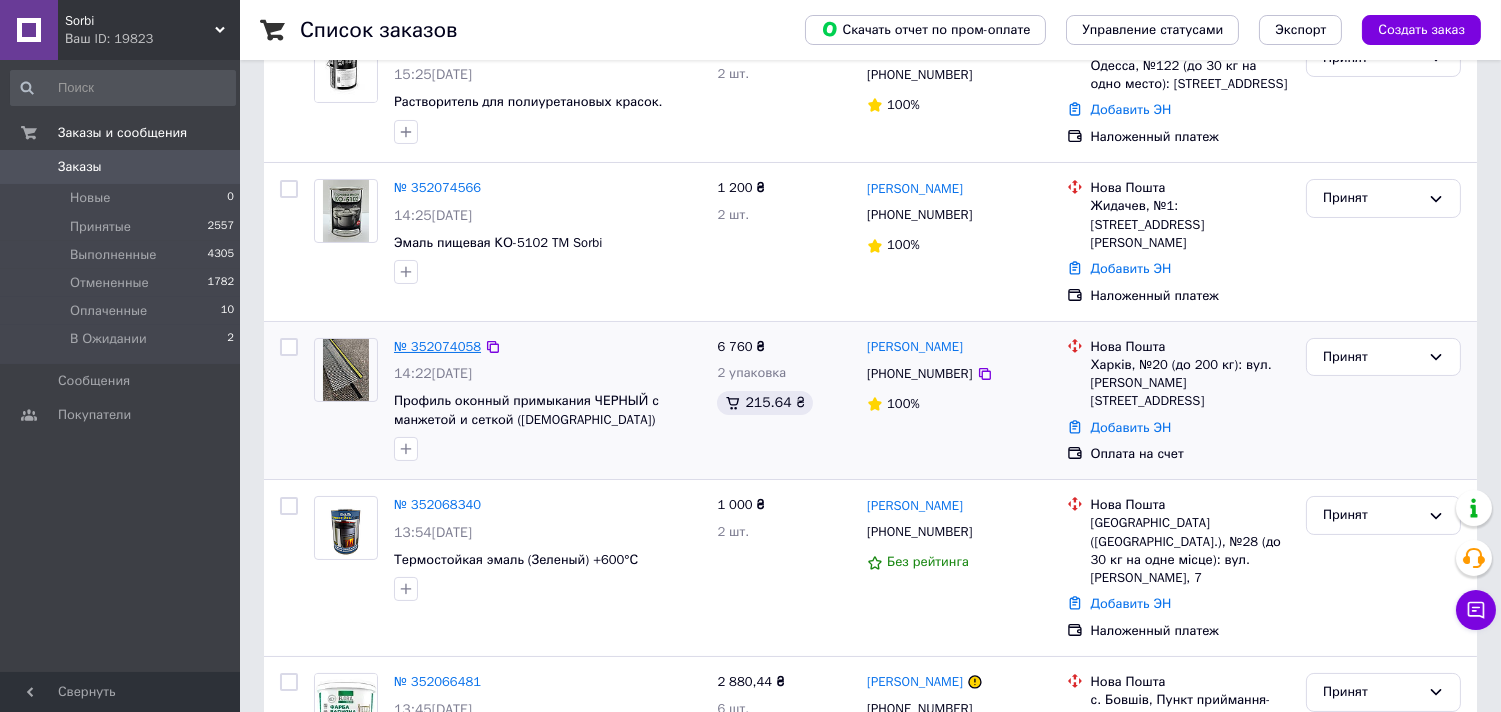 click on "№ 352074058" at bounding box center (437, 346) 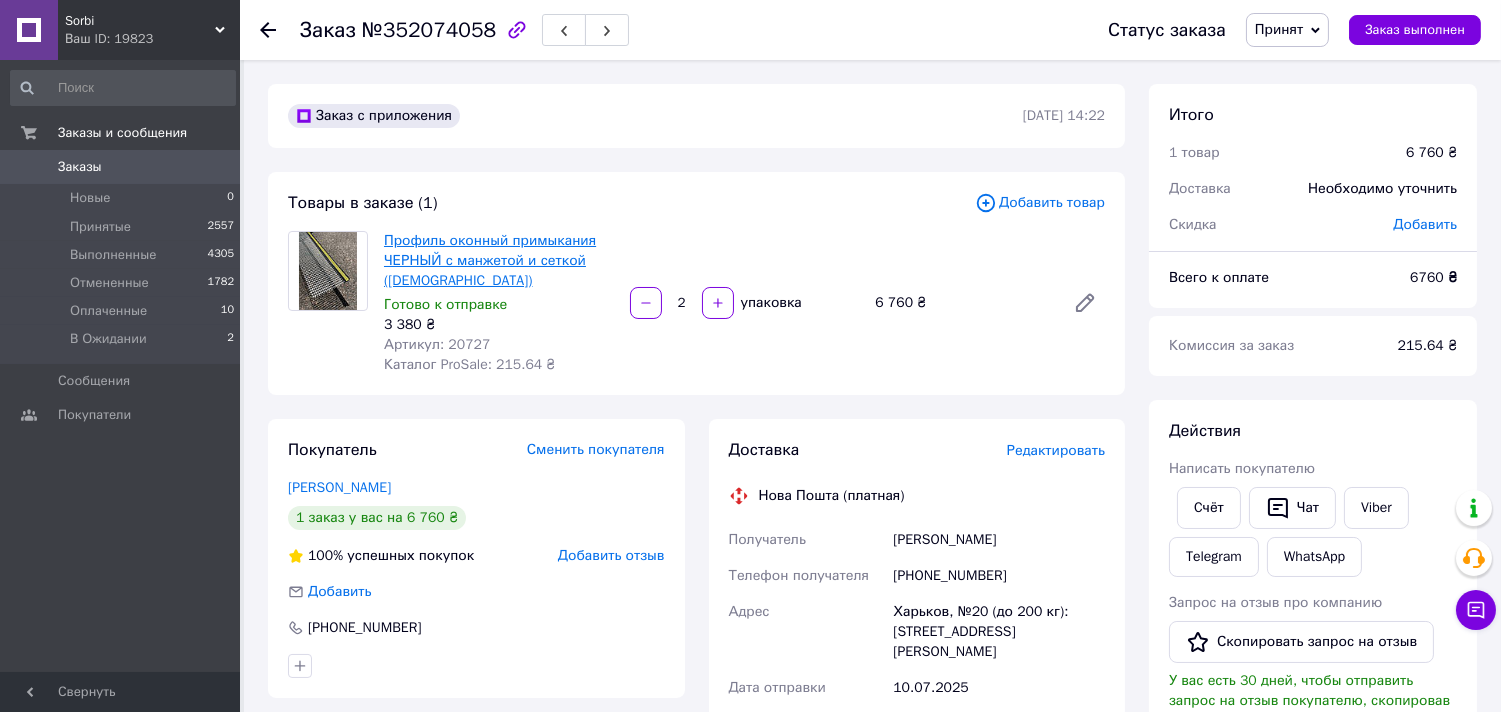 click on "Профиль оконный примыкания ЧЕРНЫЙ с манжетой и сеткой ([DEMOGRAPHIC_DATA])" at bounding box center (490, 260) 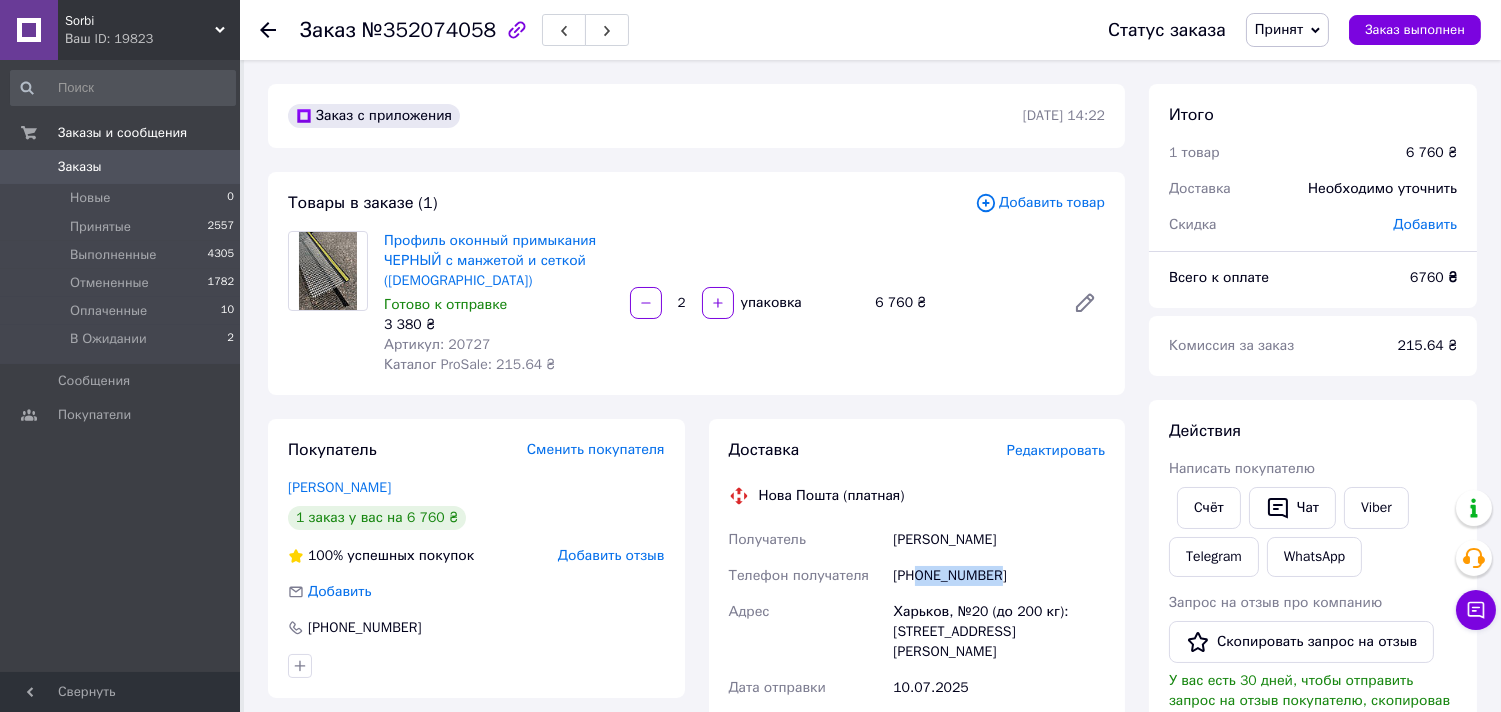 drag, startPoint x: 916, startPoint y: 571, endPoint x: 1003, endPoint y: 567, distance: 87.0919 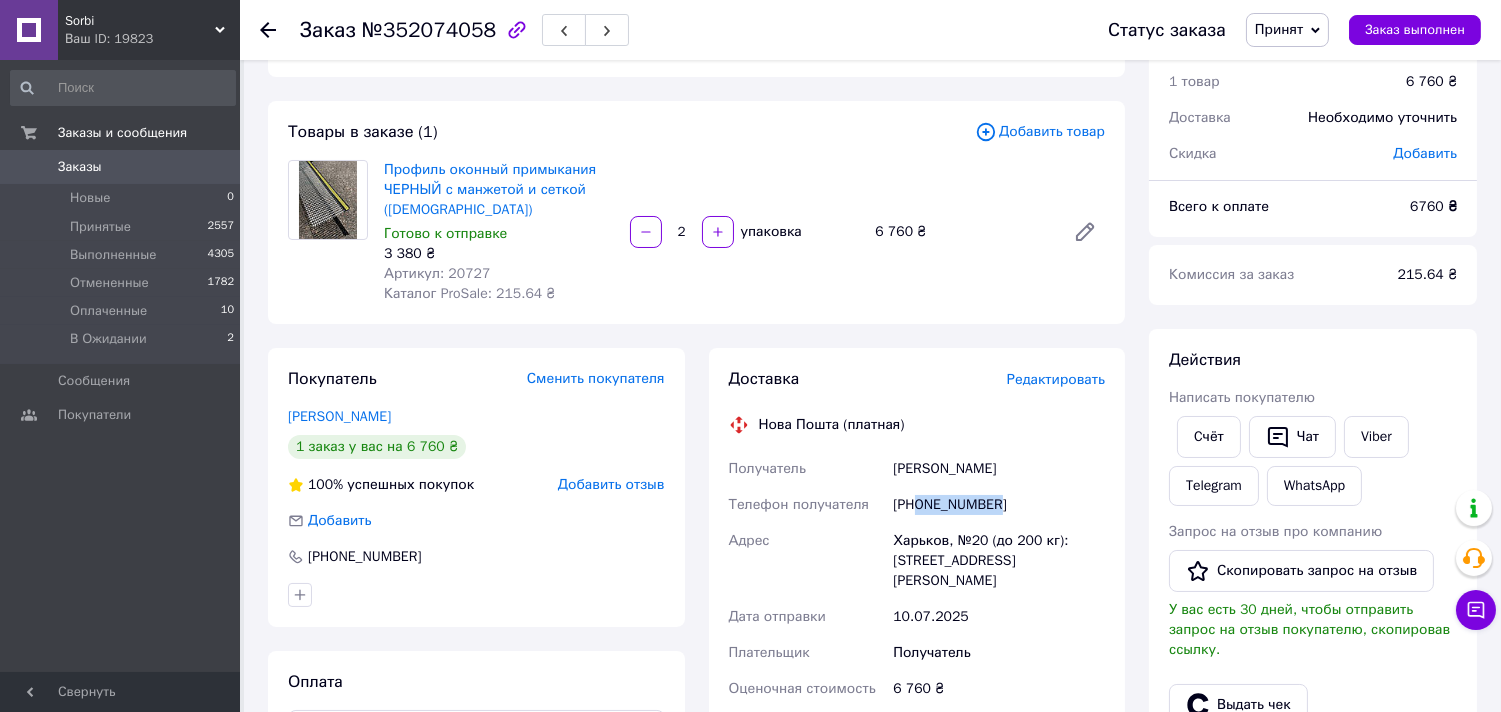 scroll, scrollTop: 111, scrollLeft: 0, axis: vertical 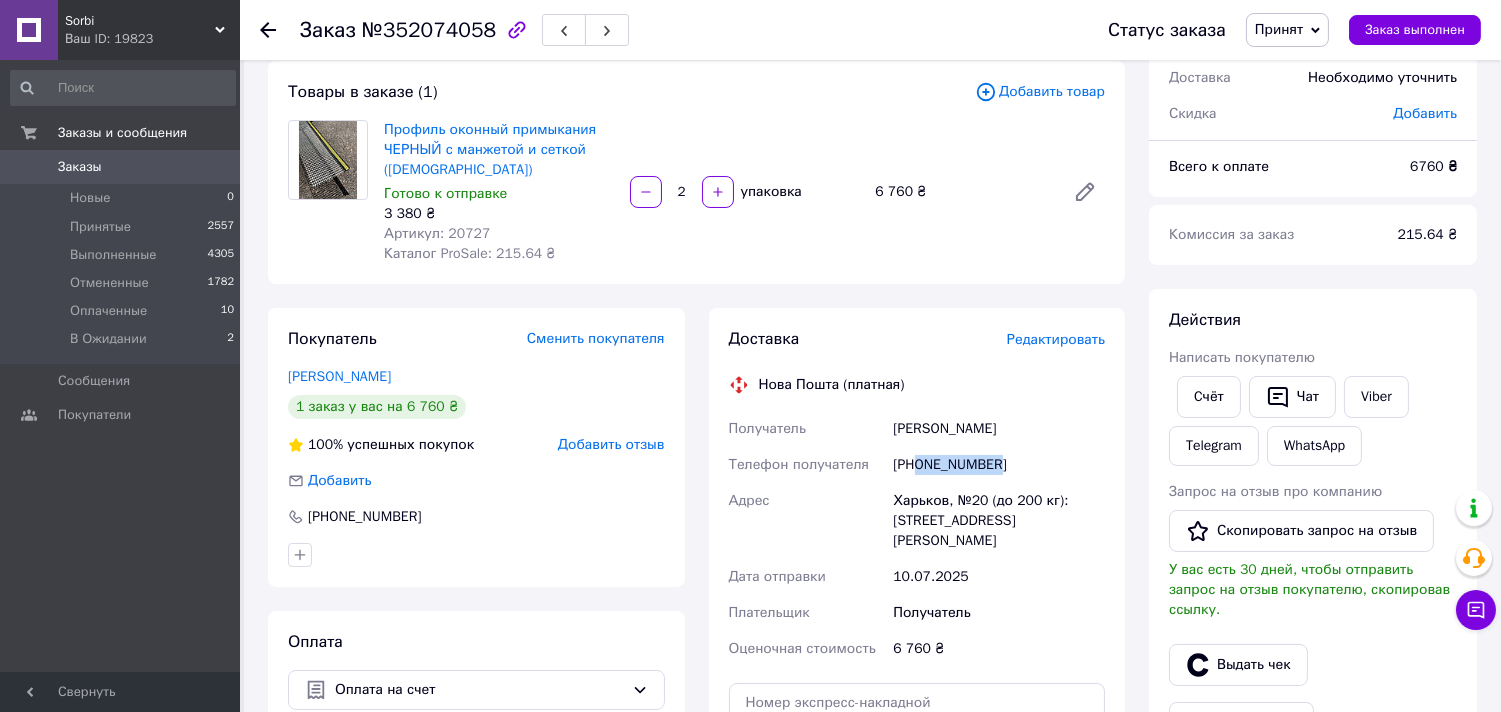 copy on "0509306520" 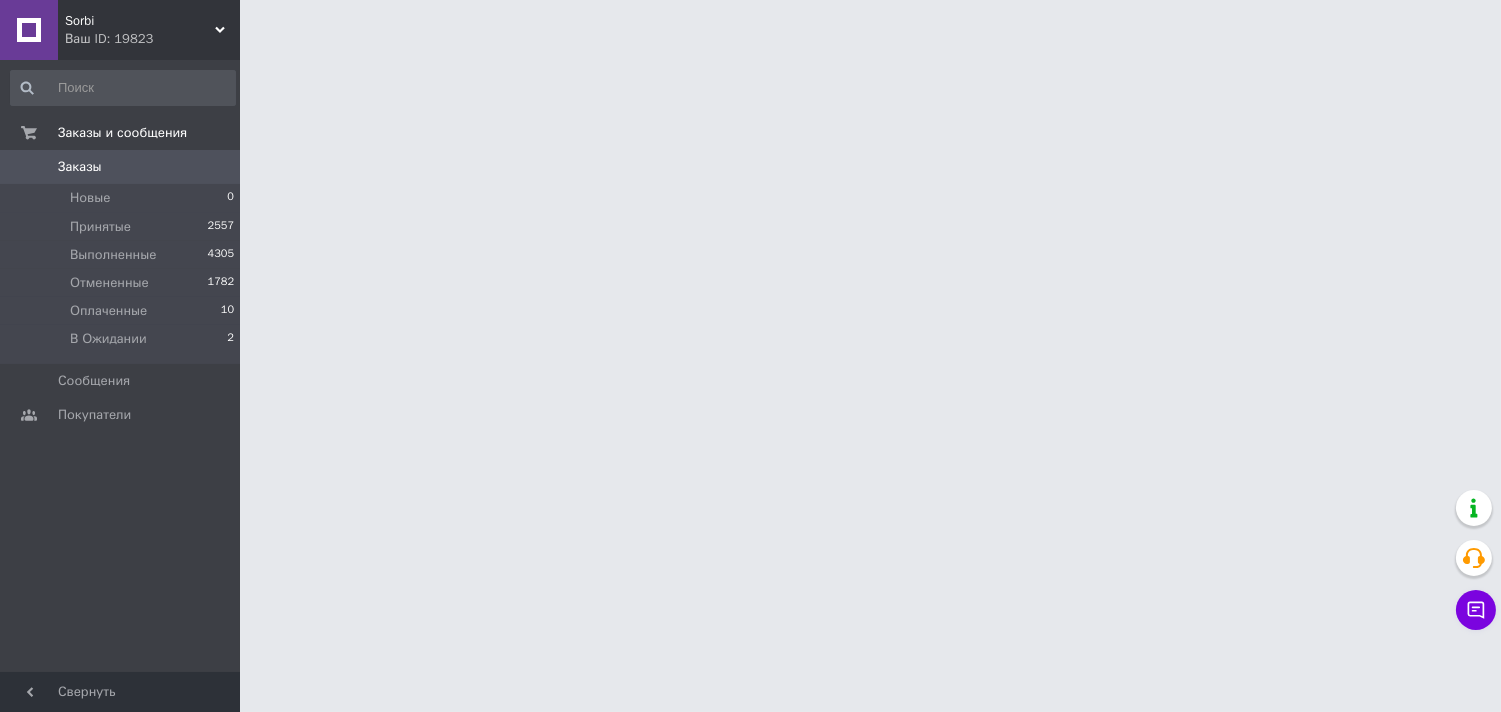 scroll, scrollTop: 0, scrollLeft: 0, axis: both 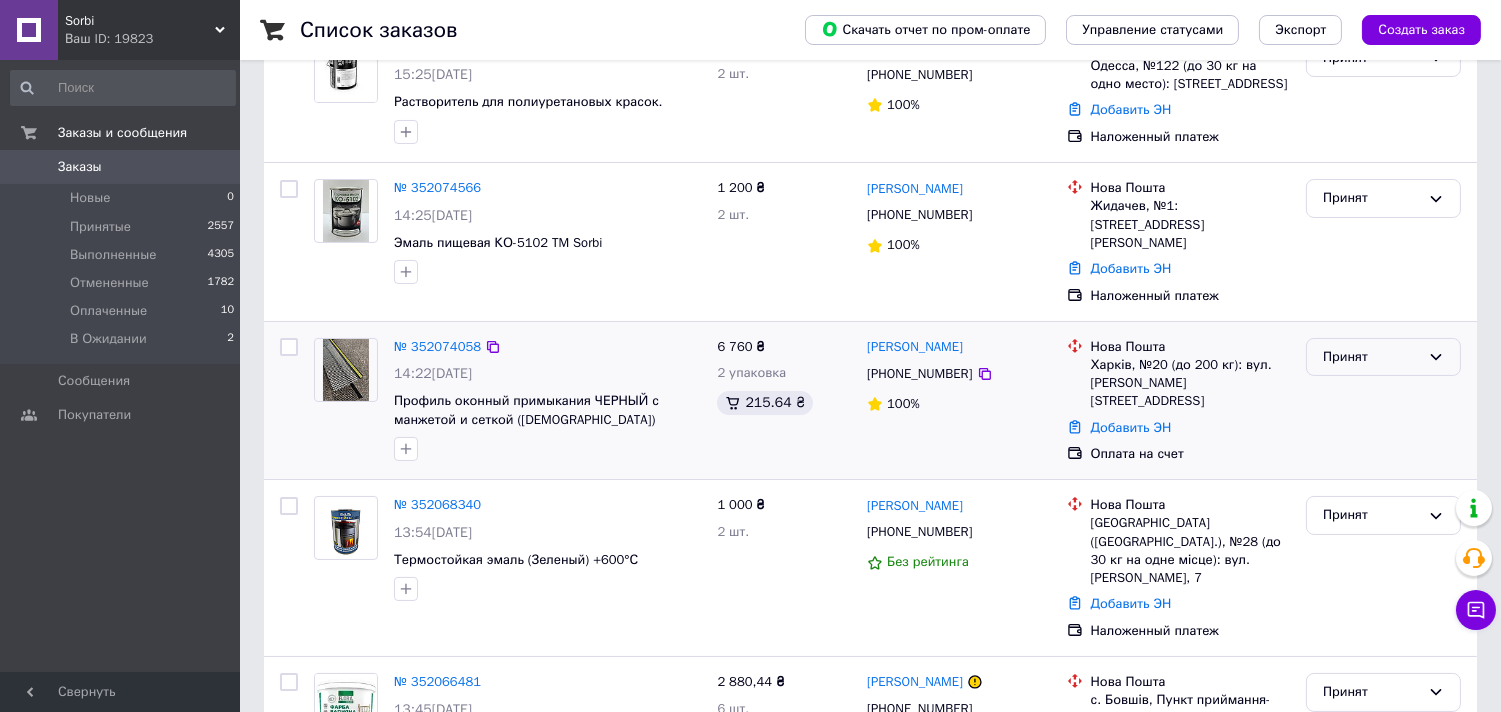 click on "Принят" at bounding box center (1371, 357) 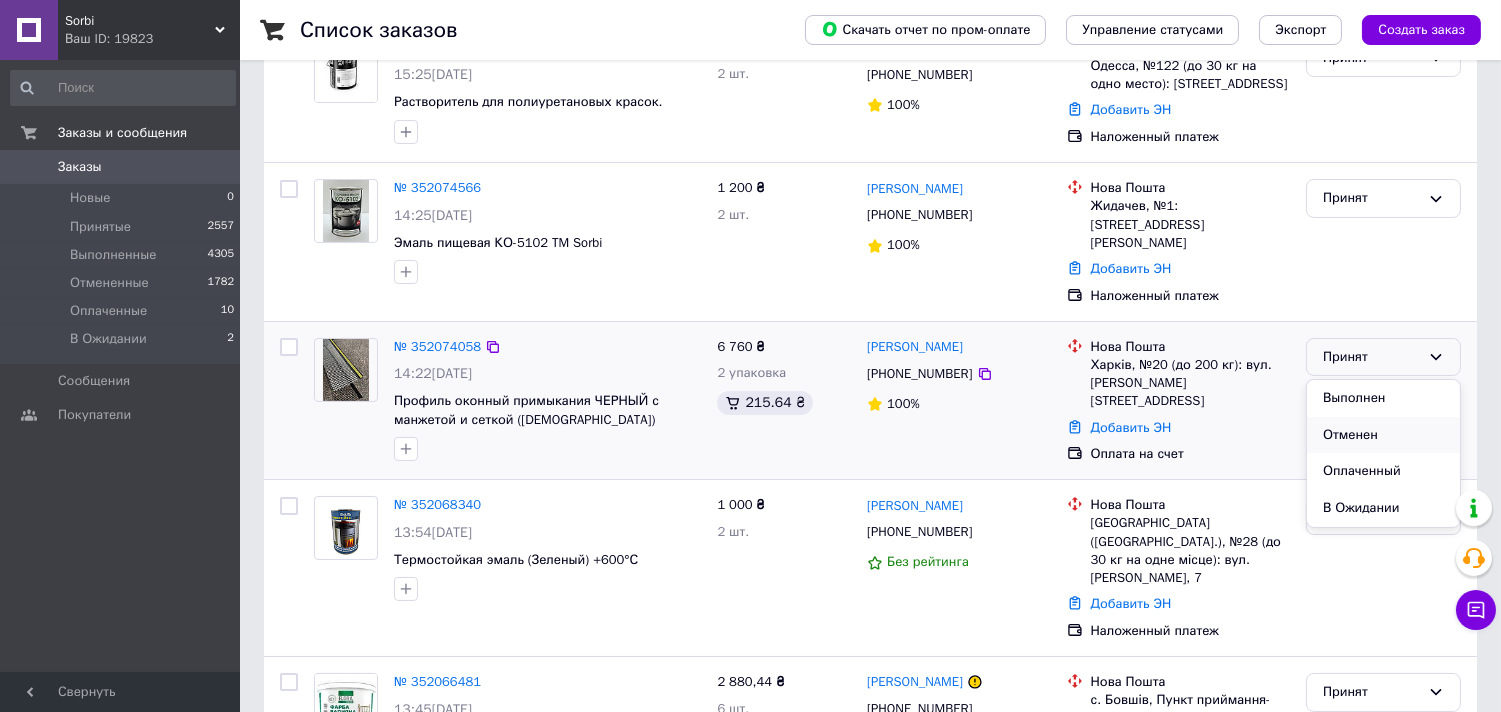 click on "Отменен" at bounding box center [1383, 435] 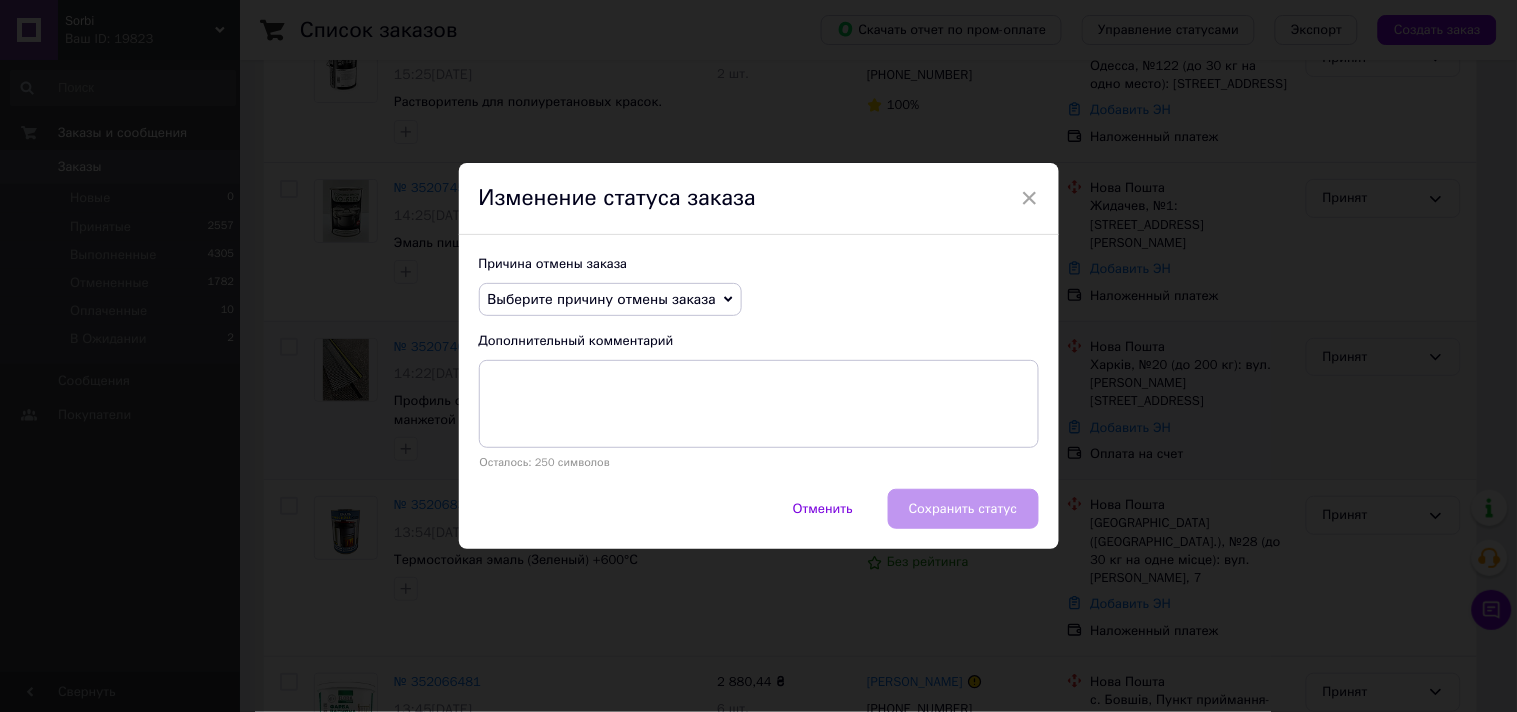 click on "Выберите причину отмены заказа" at bounding box center (602, 299) 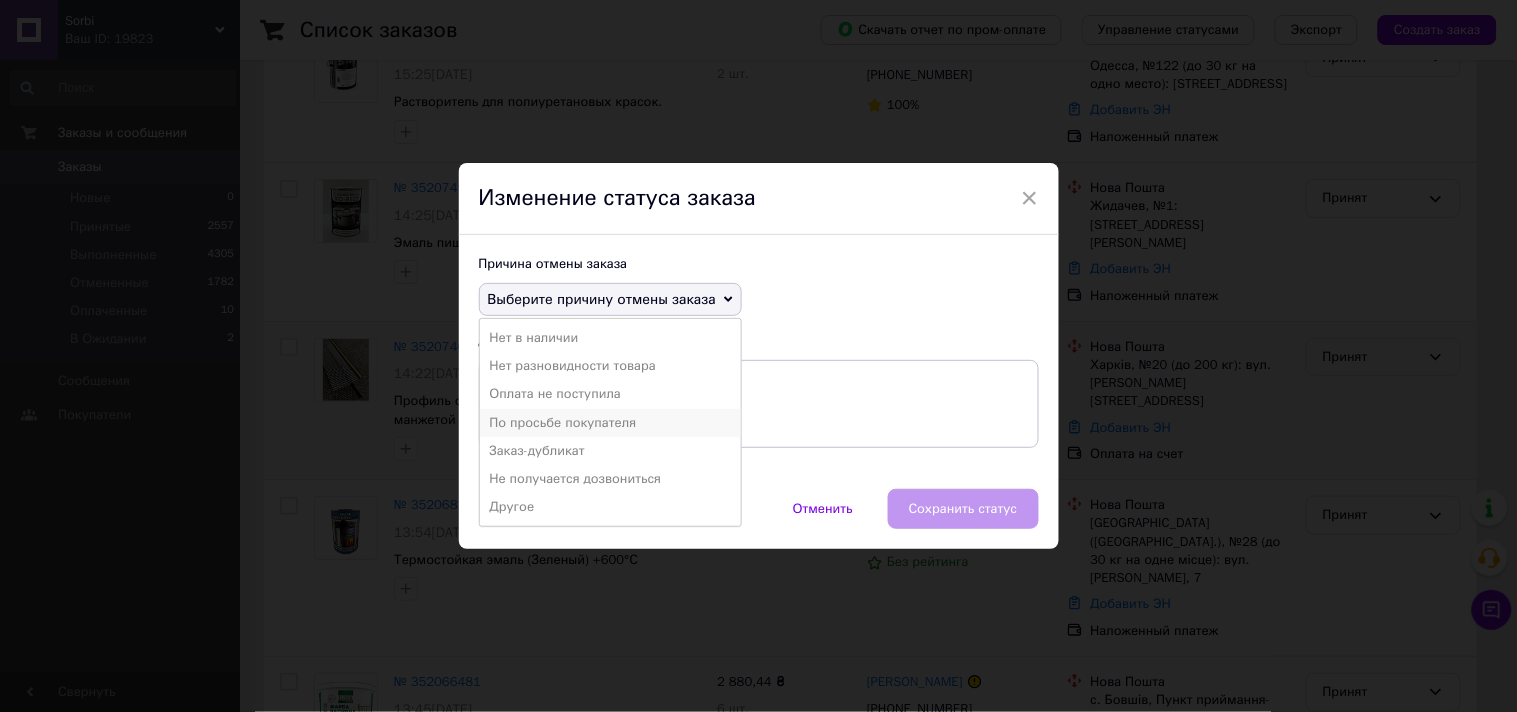 click on "По просьбе покупателя" at bounding box center (610, 423) 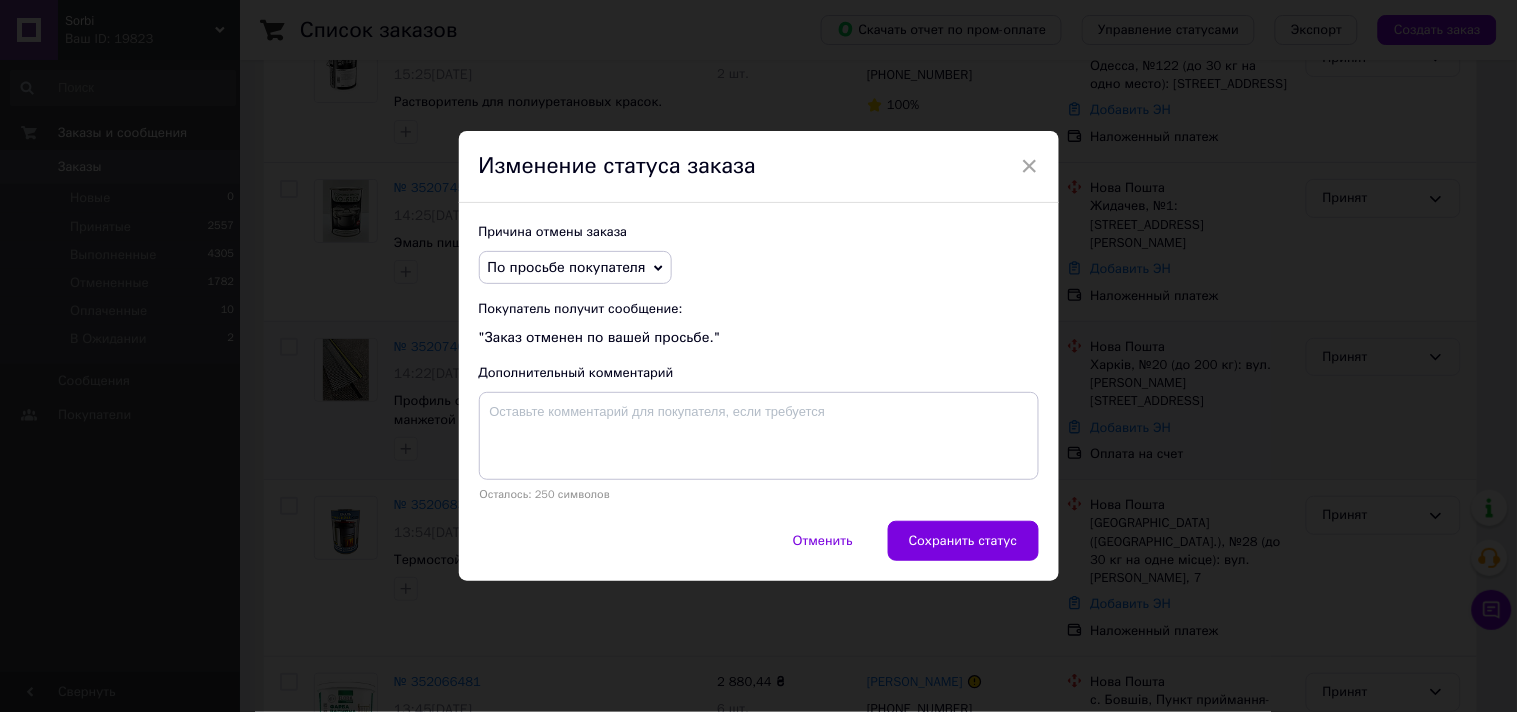 click on "Сохранить статус" at bounding box center (963, 541) 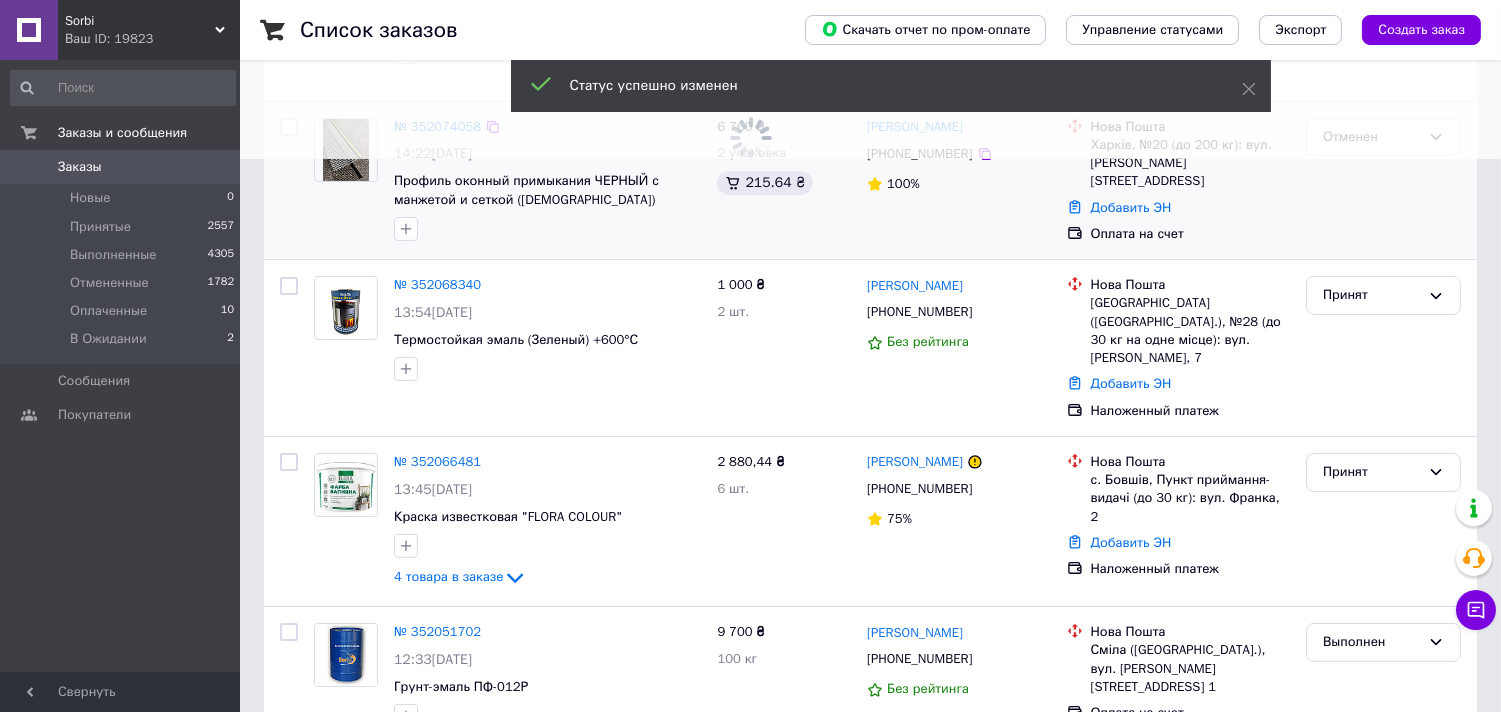 scroll, scrollTop: 555, scrollLeft: 0, axis: vertical 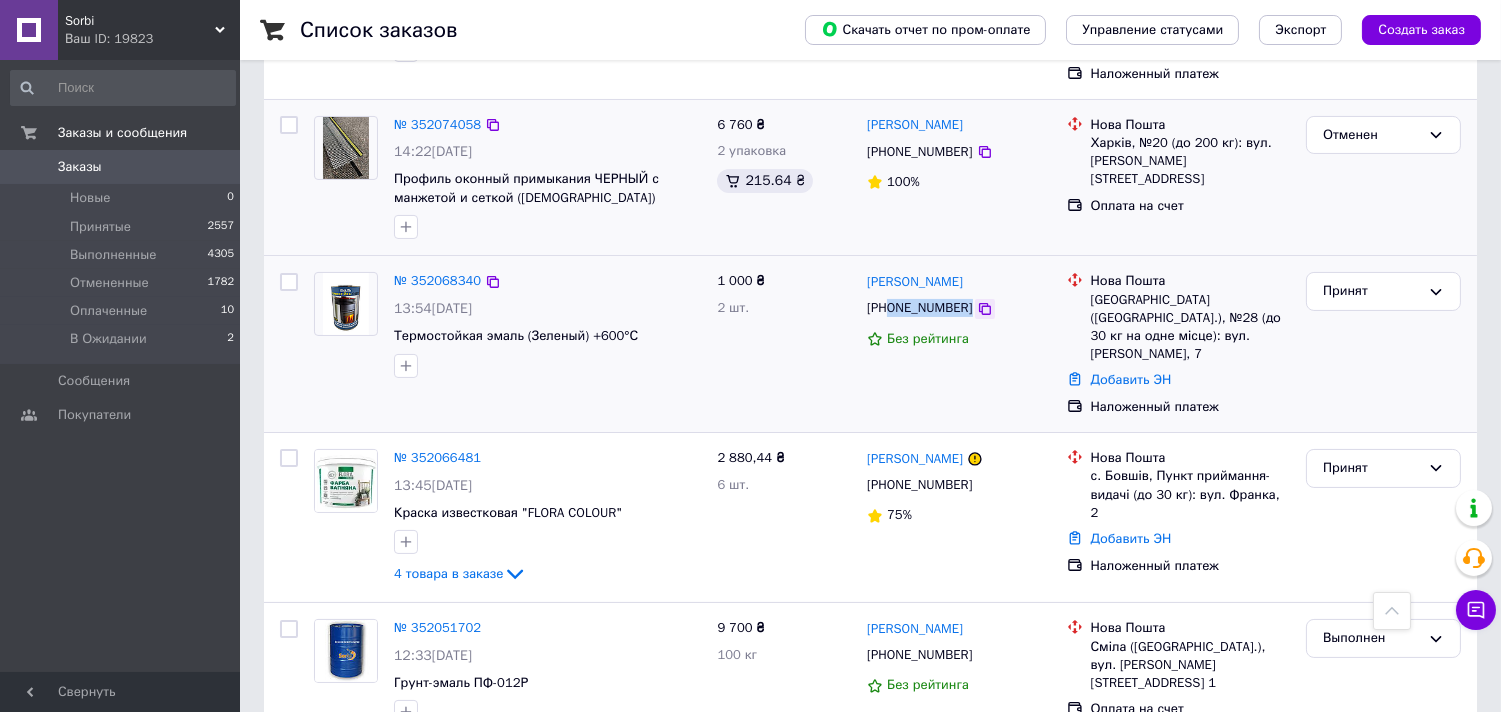 drag, startPoint x: 891, startPoint y: 290, endPoint x: 971, endPoint y: 295, distance: 80.1561 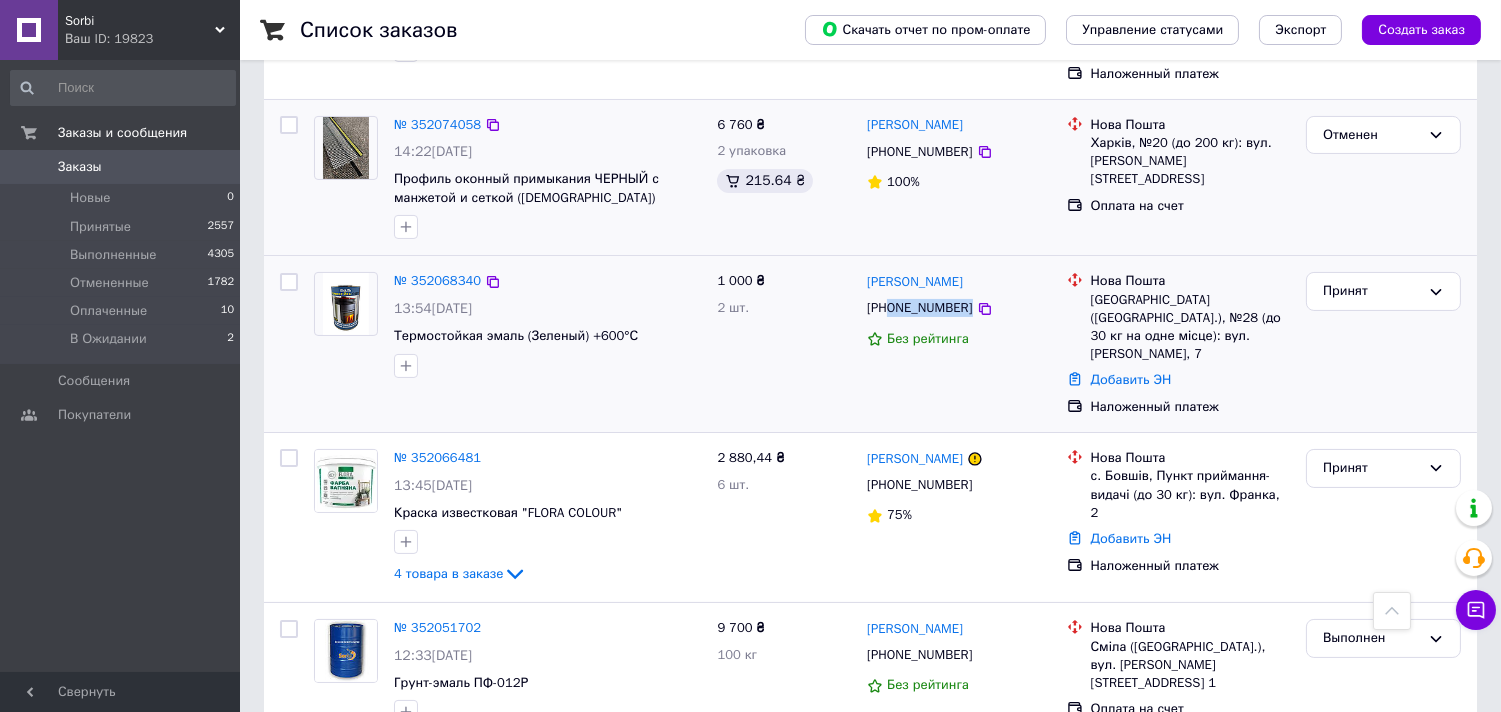 copy on "0933563624" 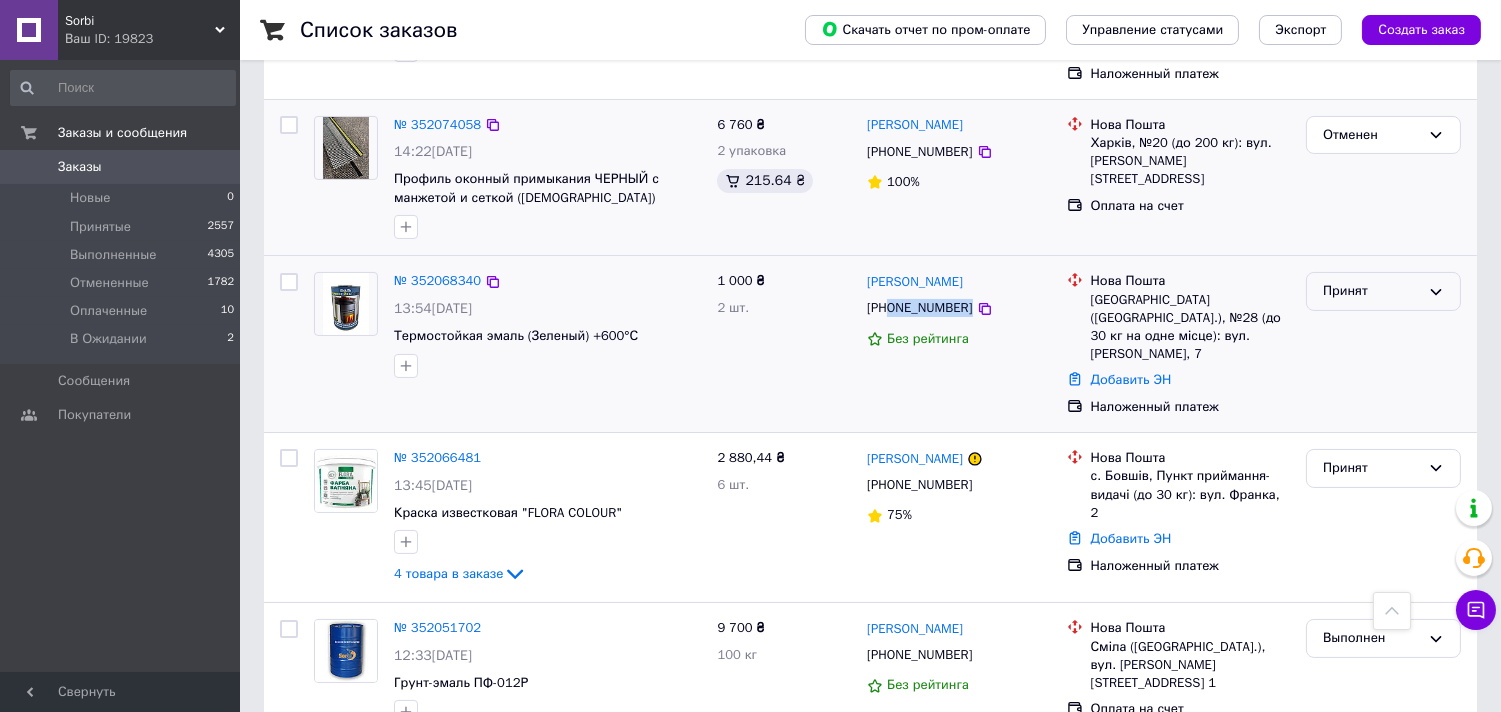 click on "Принят" at bounding box center (1371, 291) 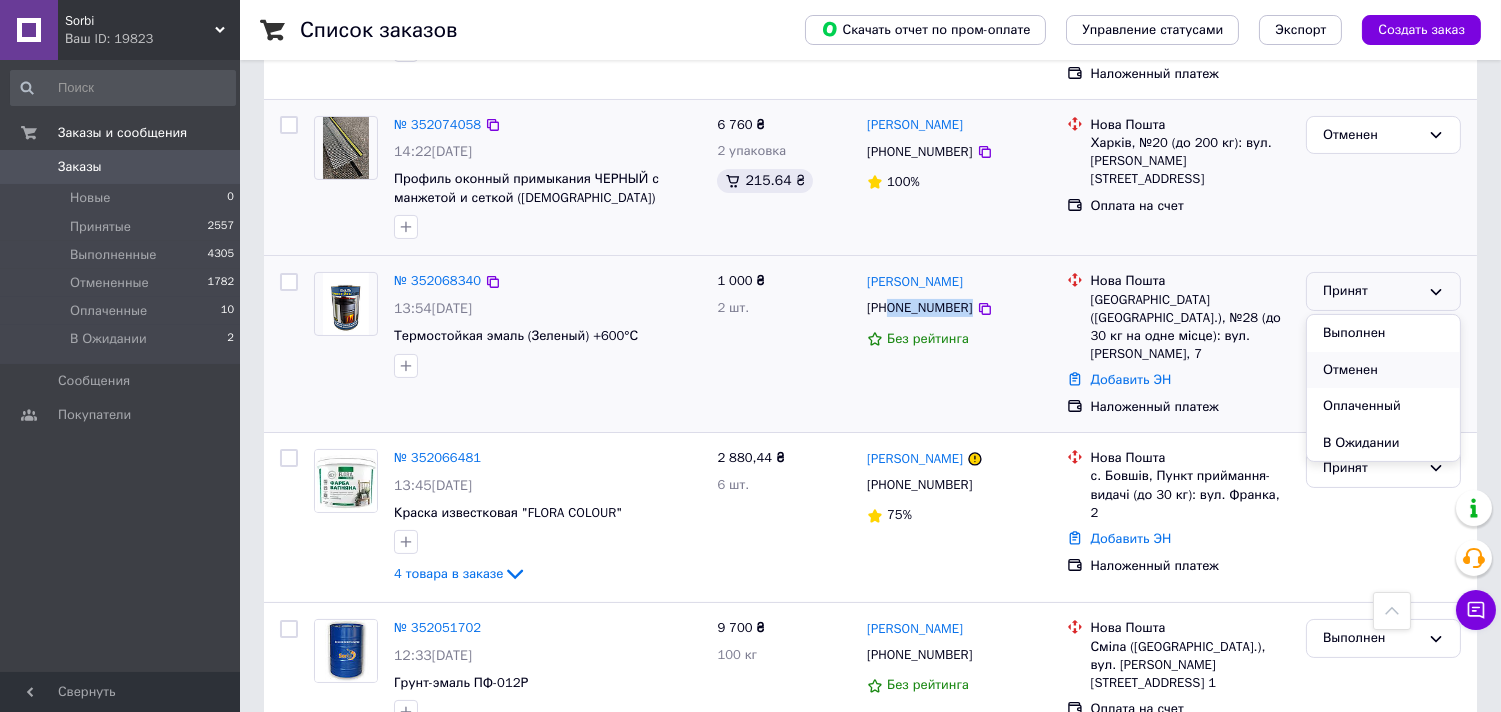 click on "Отменен" at bounding box center [1383, 370] 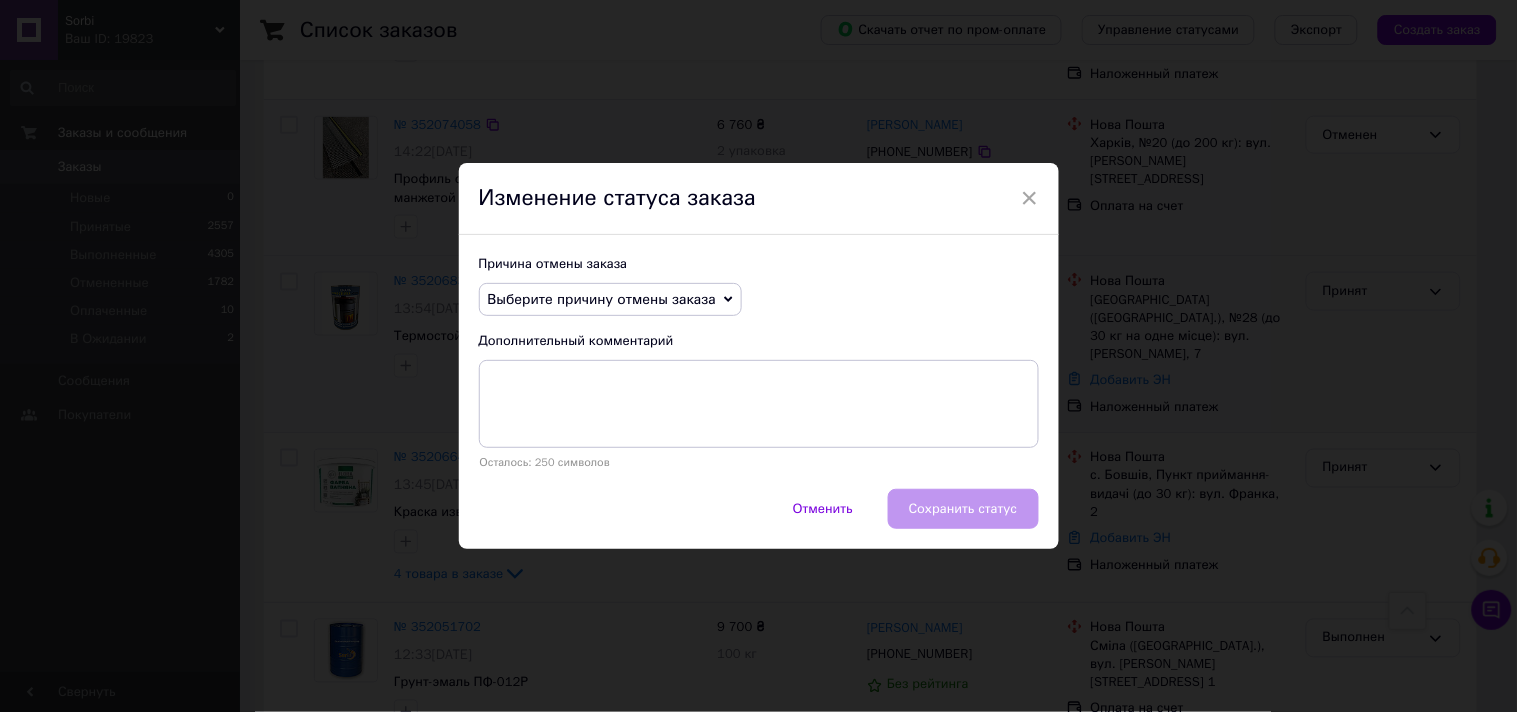 click on "Выберите причину отмены заказа" at bounding box center (610, 300) 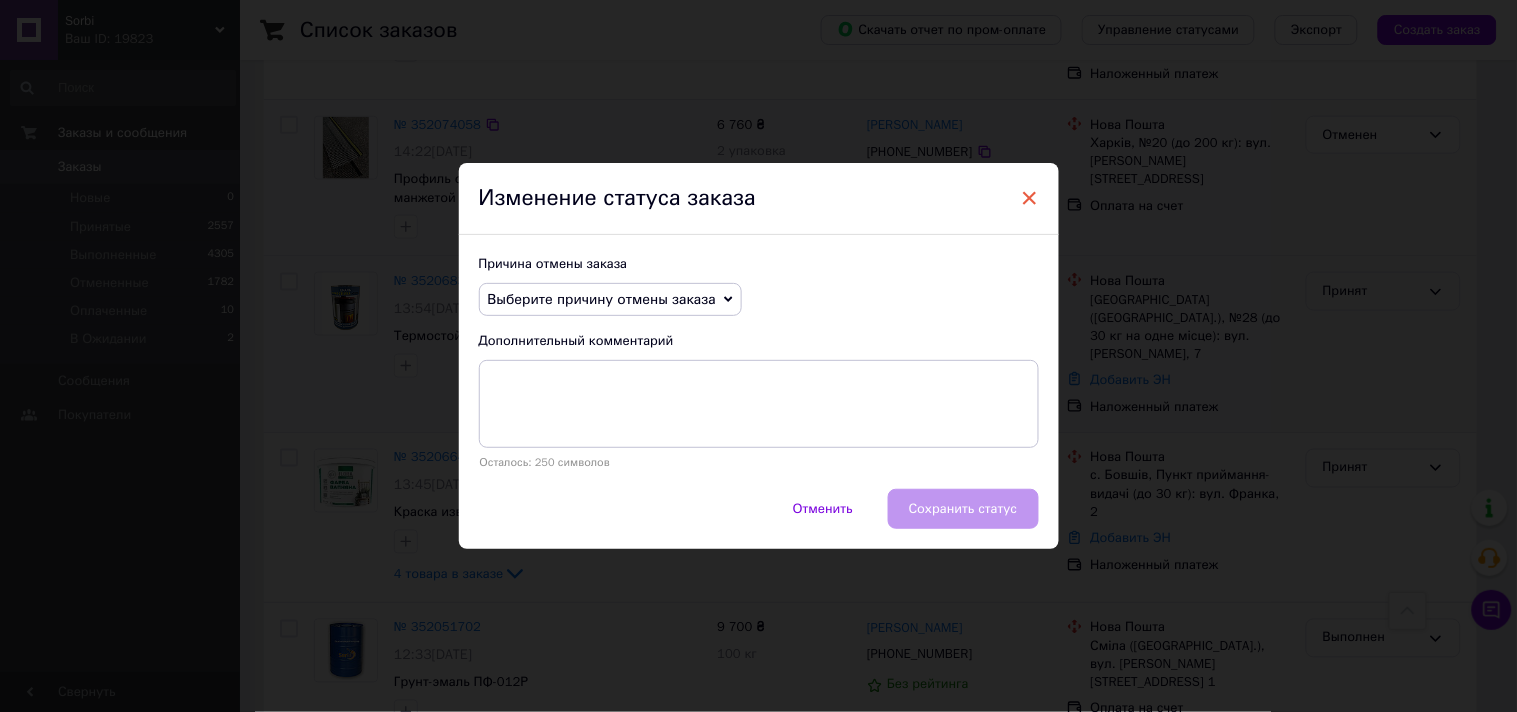 click on "×" at bounding box center (1030, 198) 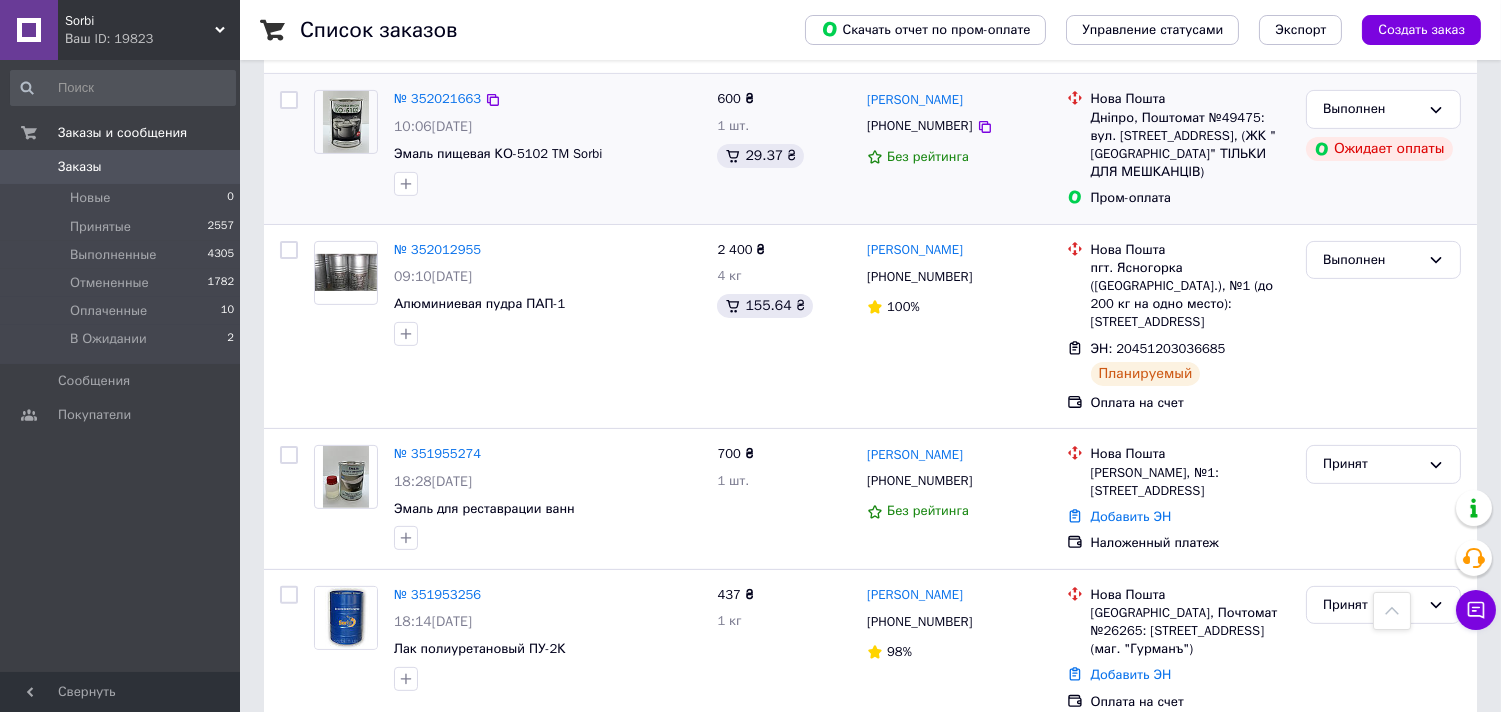 scroll, scrollTop: 1333, scrollLeft: 0, axis: vertical 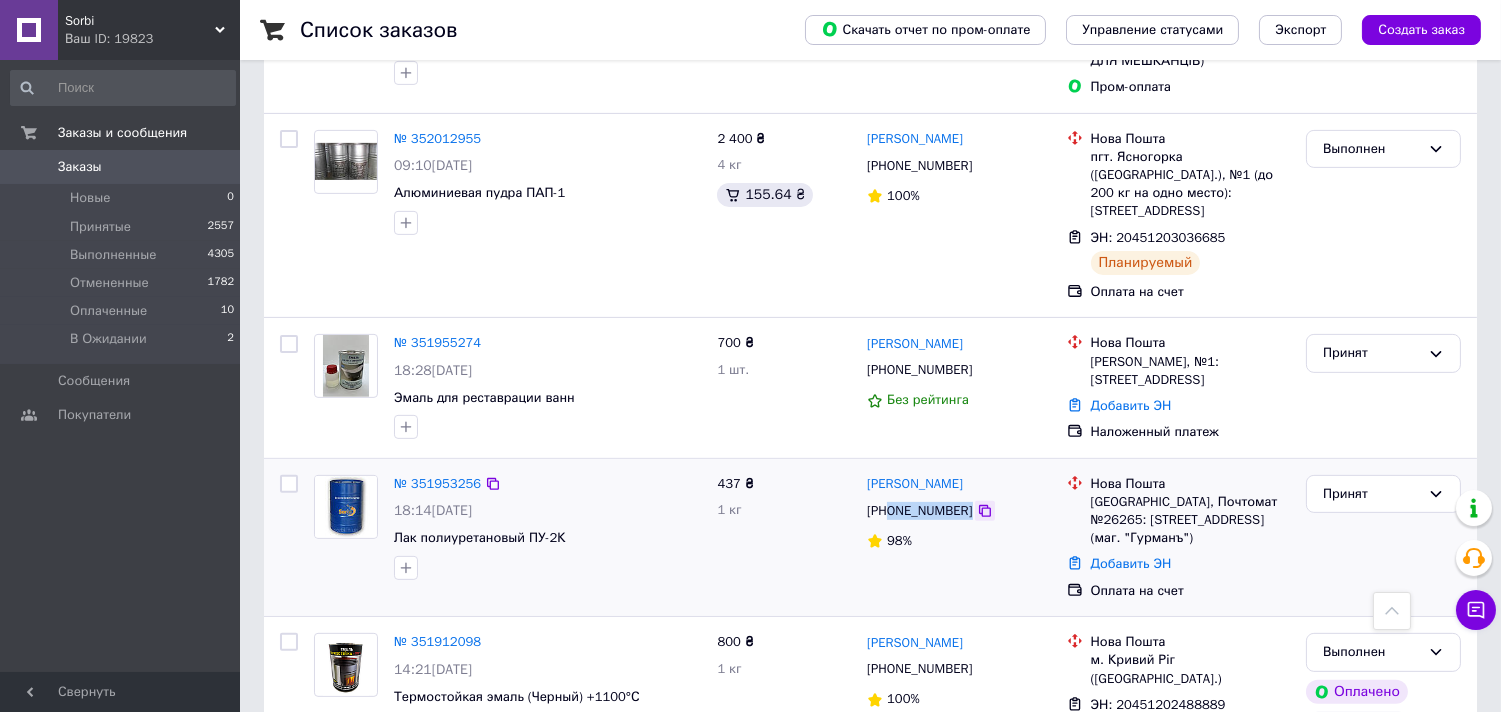 drag, startPoint x: 891, startPoint y: 446, endPoint x: 961, endPoint y: 454, distance: 70.45566 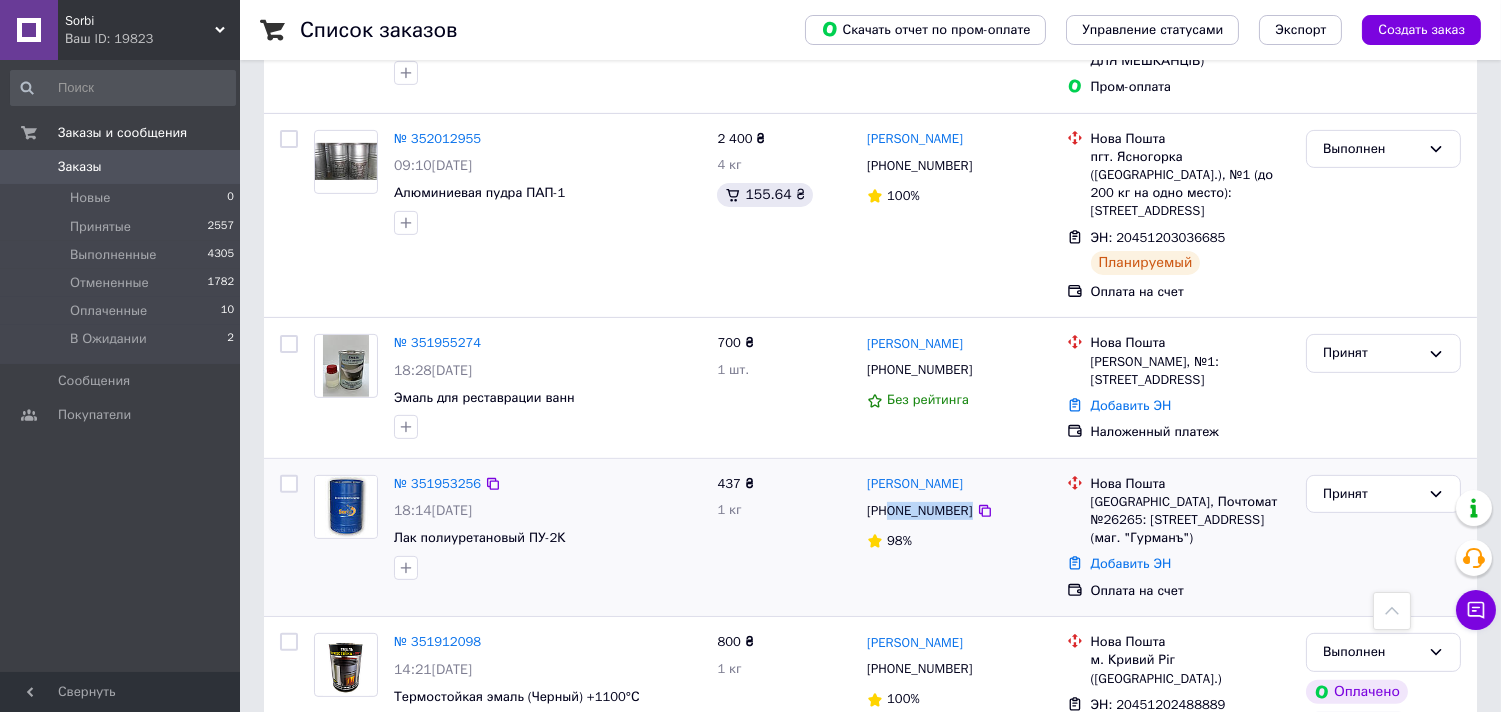 copy on "0671695198" 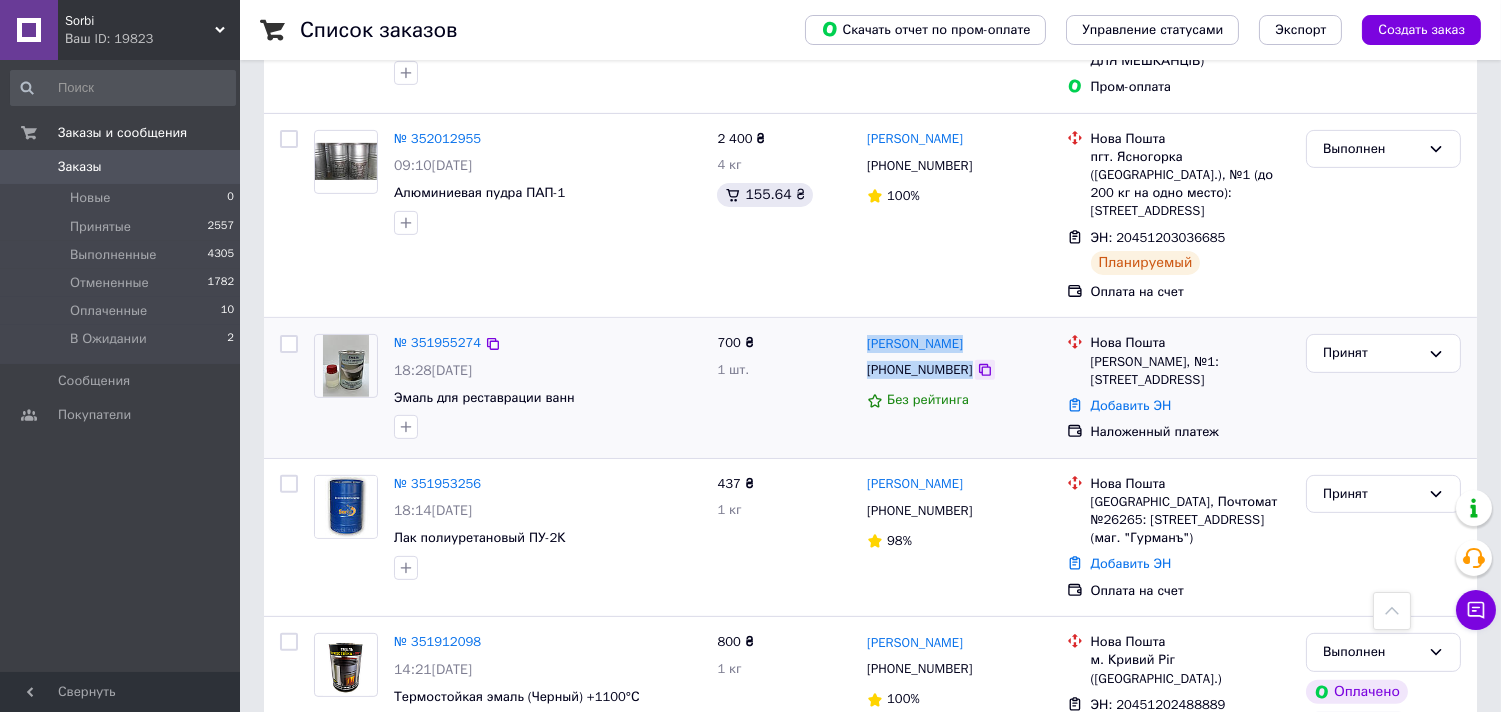 drag, startPoint x: 860, startPoint y: 278, endPoint x: 977, endPoint y: 315, distance: 122.711044 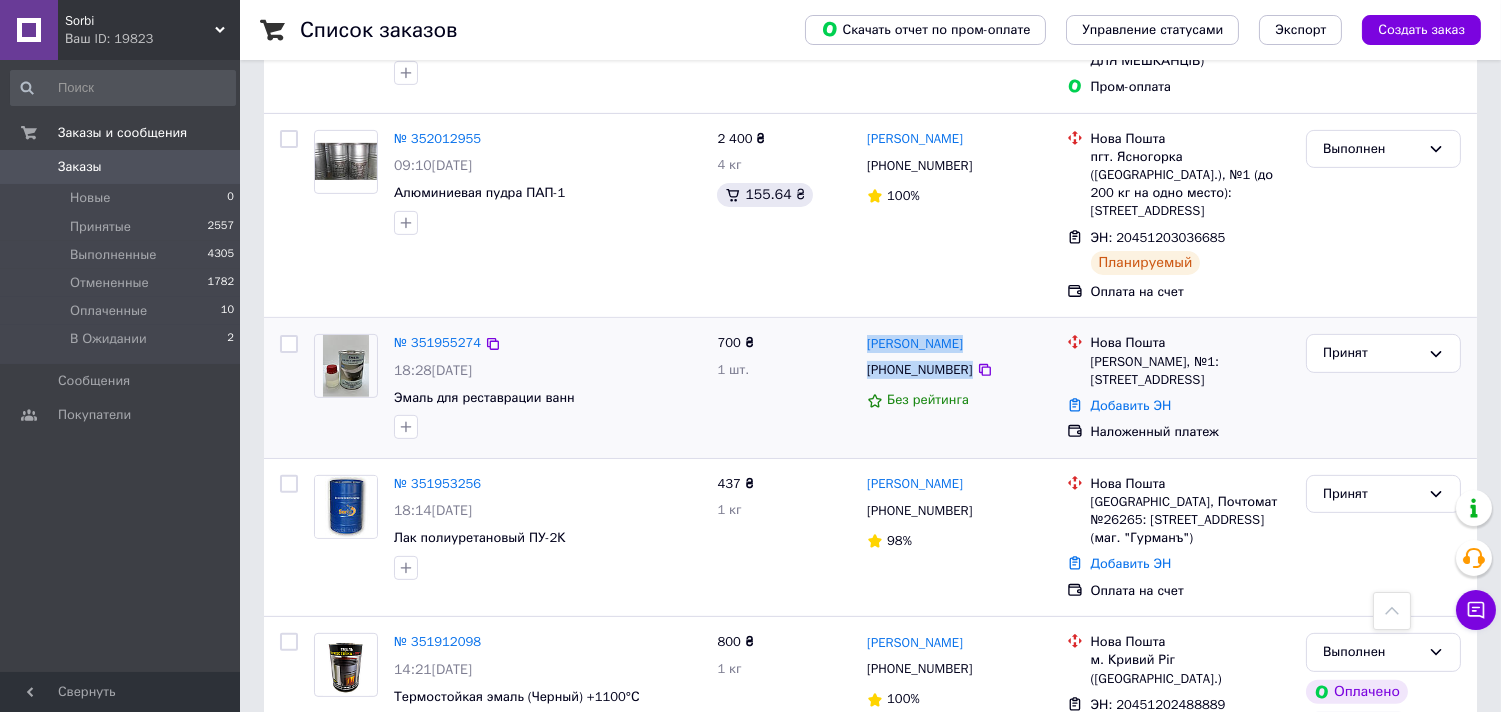 click on "[PHONE_NUMBER]" at bounding box center [919, 370] 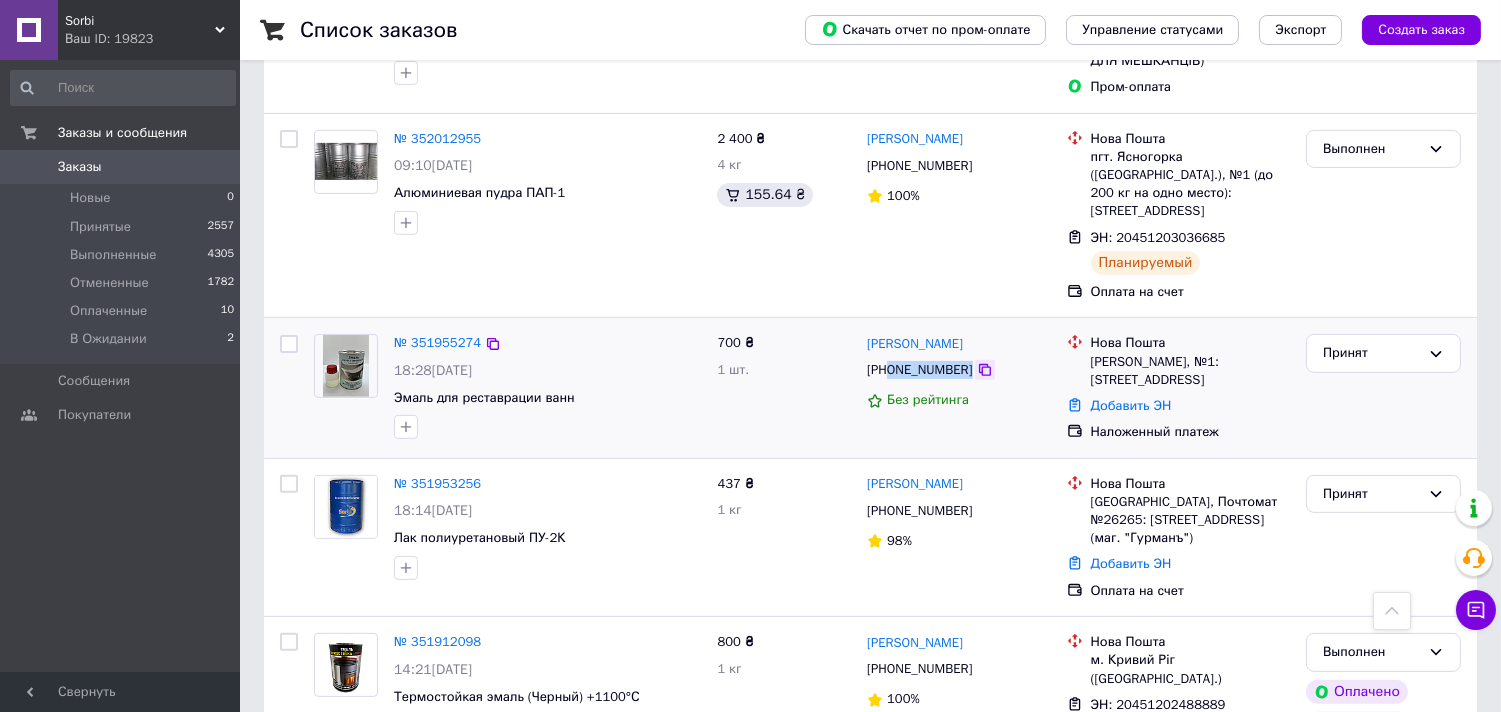 drag, startPoint x: 890, startPoint y: 316, endPoint x: 967, endPoint y: 316, distance: 77 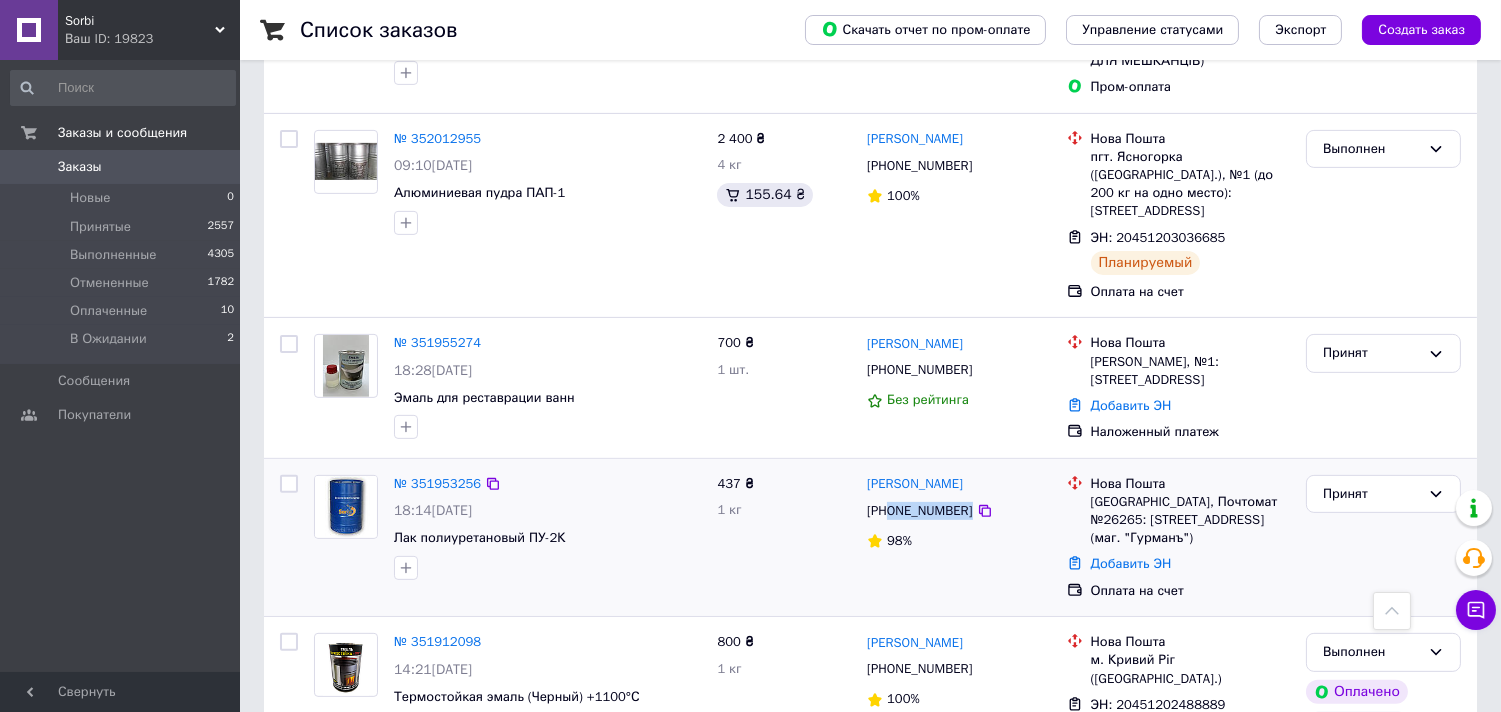 drag, startPoint x: 888, startPoint y: 451, endPoint x: 1007, endPoint y: 451, distance: 119 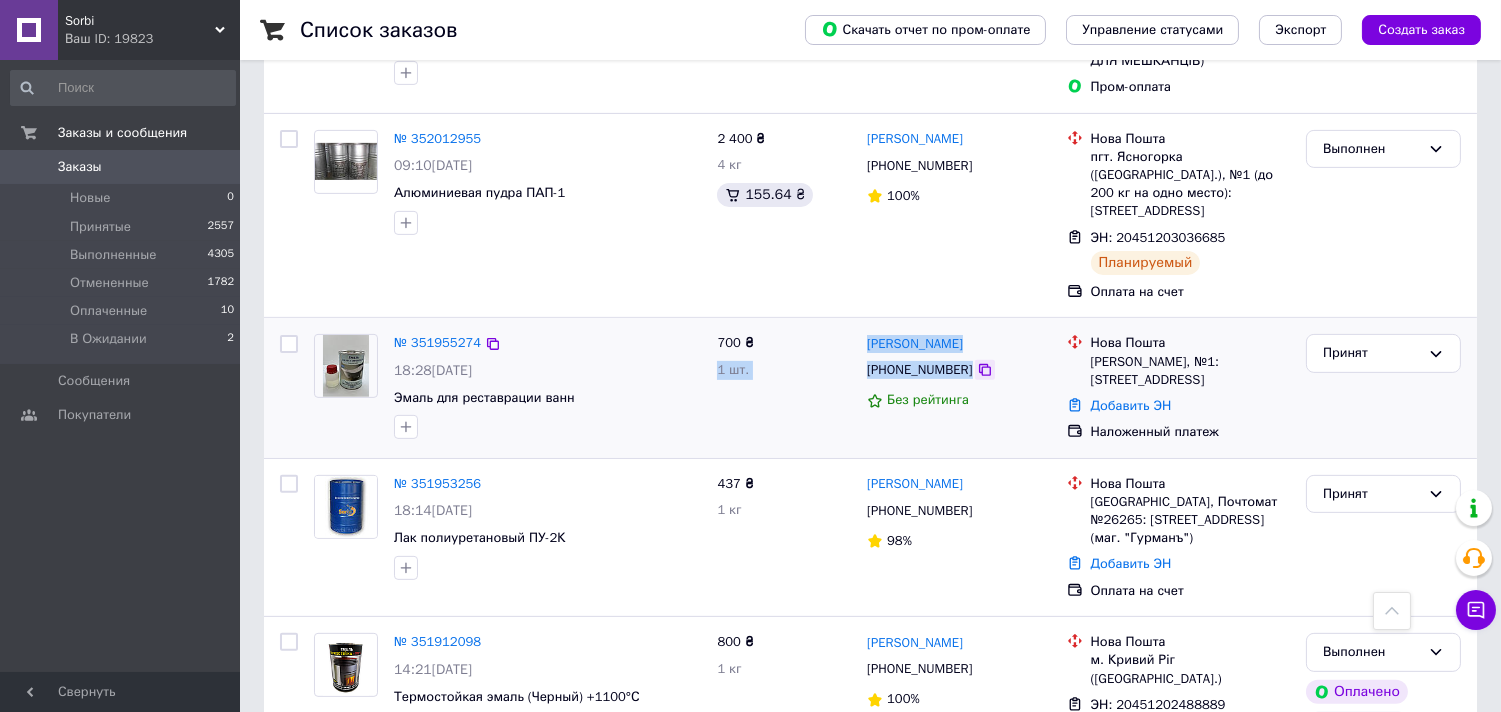 drag, startPoint x: 856, startPoint y: 273, endPoint x: 973, endPoint y: 310, distance: 122.711044 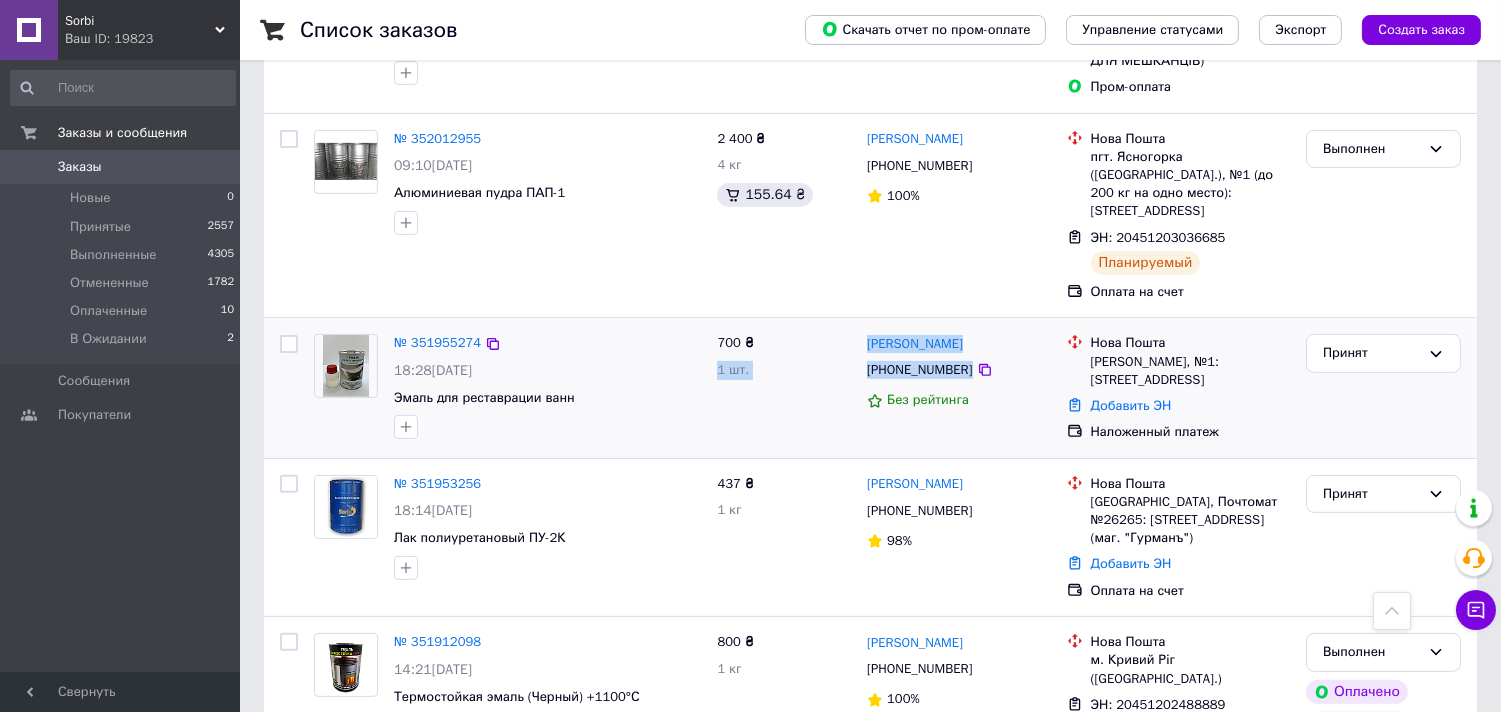 click on "[PERSON_NAME] [PHONE_NUMBER] Без рейтинга" at bounding box center (959, 387) 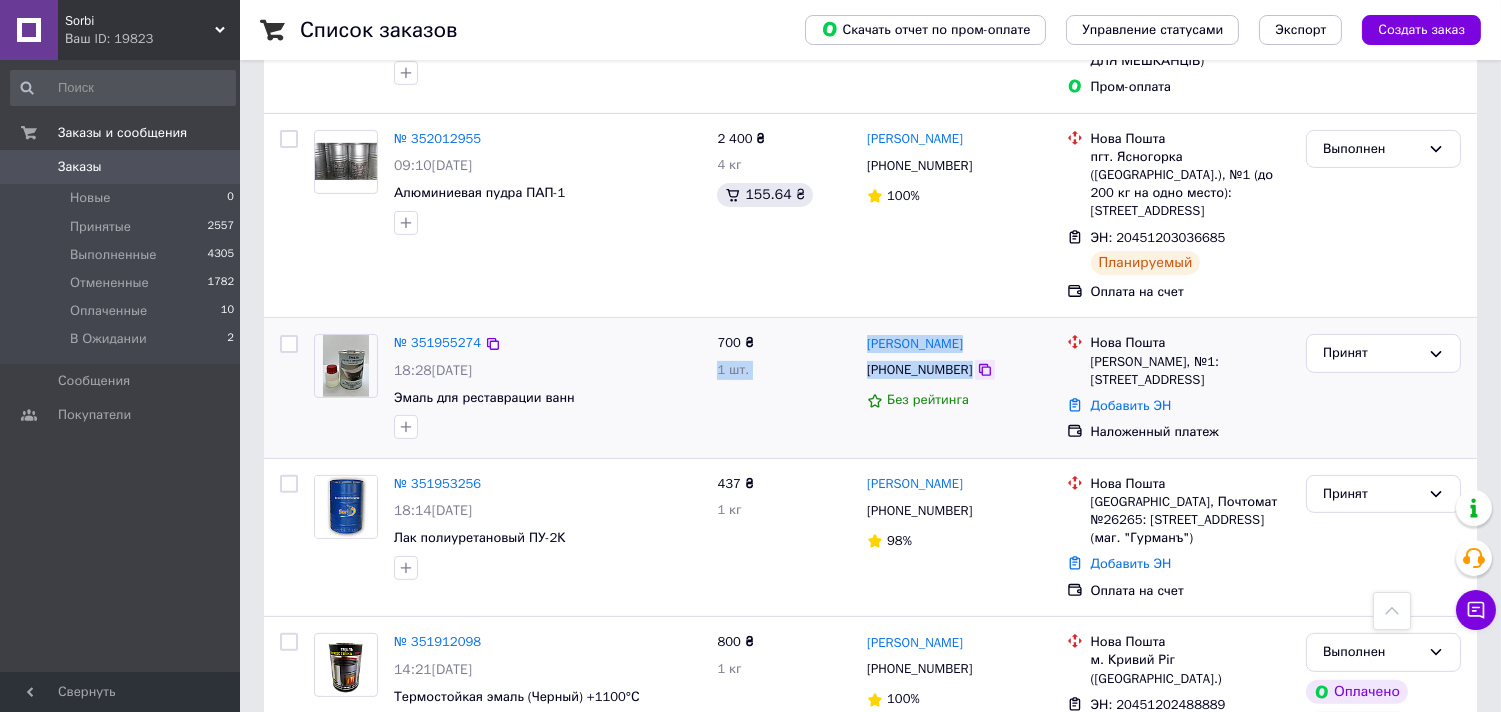 drag, startPoint x: 855, startPoint y: 275, endPoint x: 974, endPoint y: 307, distance: 123.22743 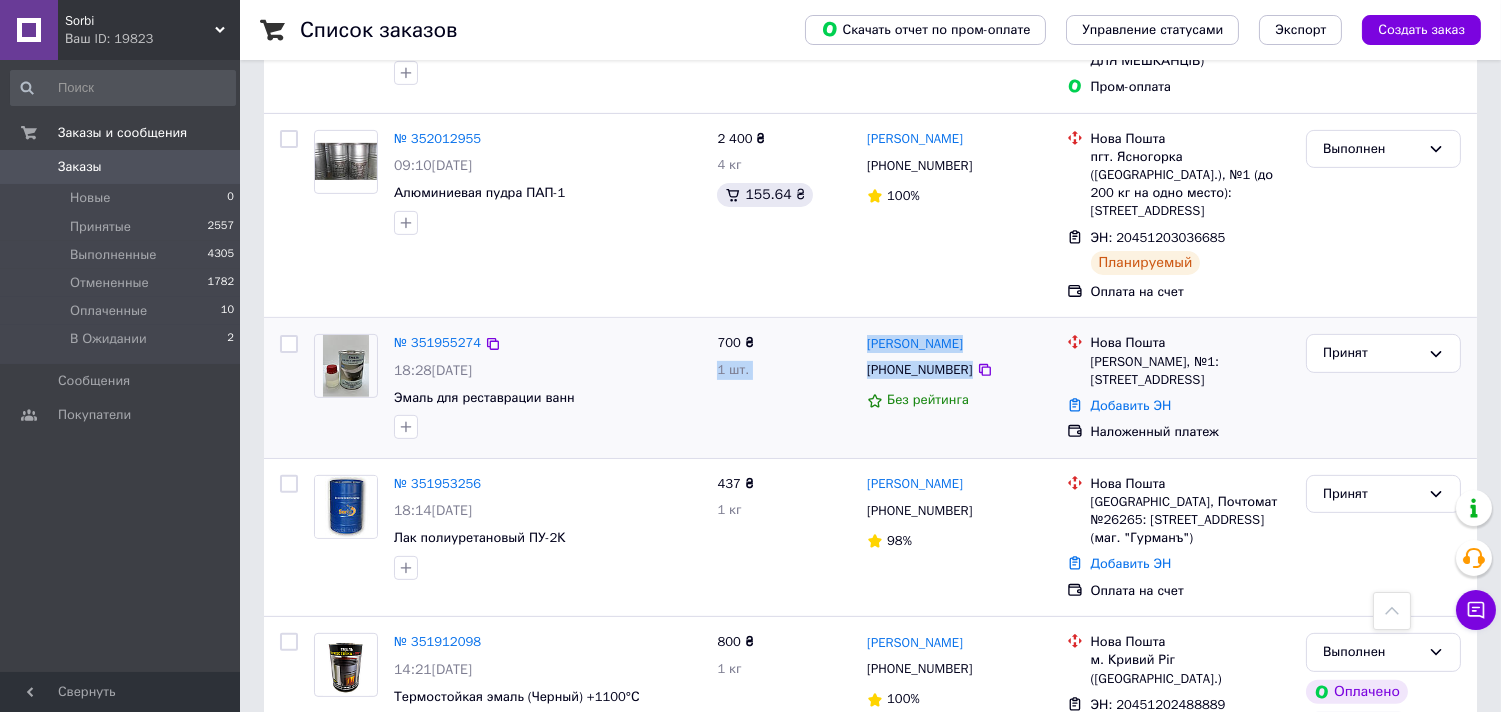copy on "700 ₴ 1 шт. [PERSON_NAME] [PHONE_NUMBER]" 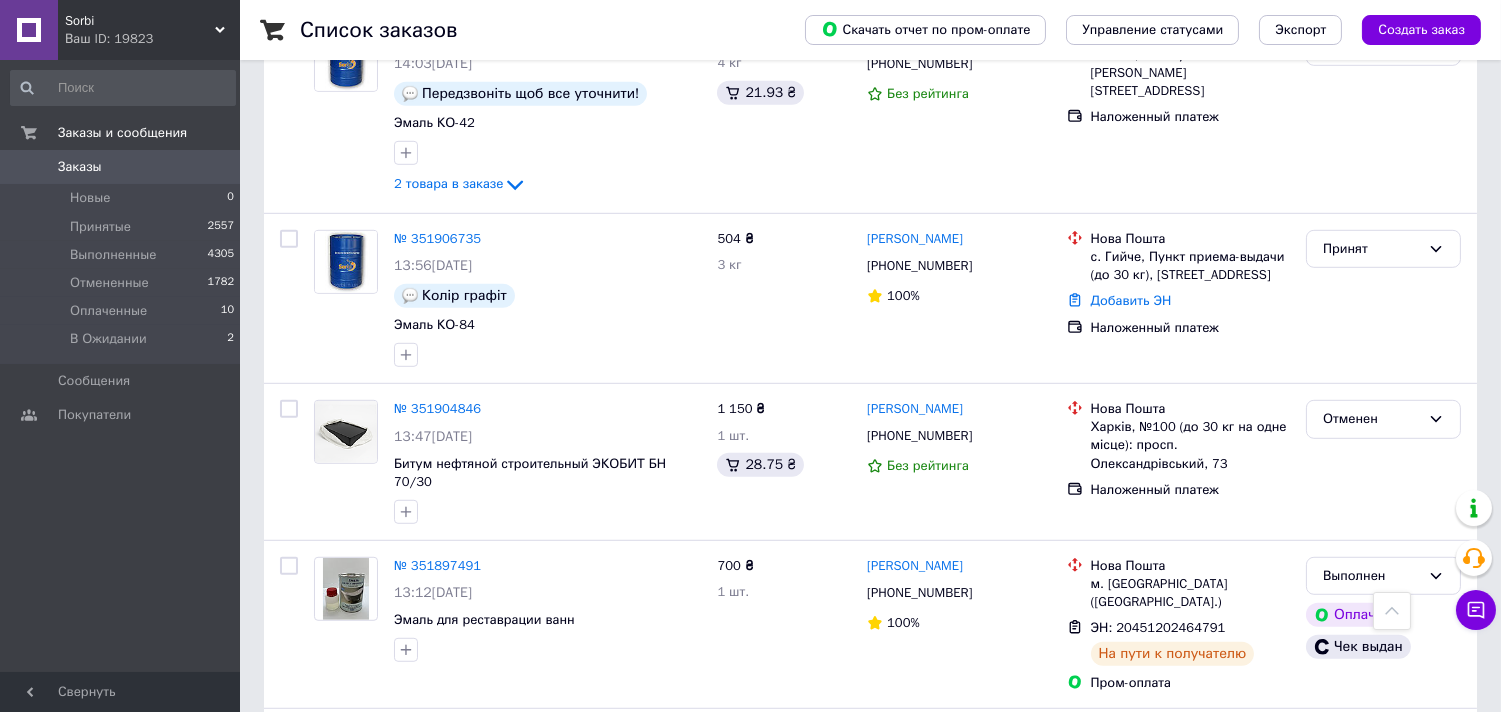 scroll, scrollTop: 2333, scrollLeft: 0, axis: vertical 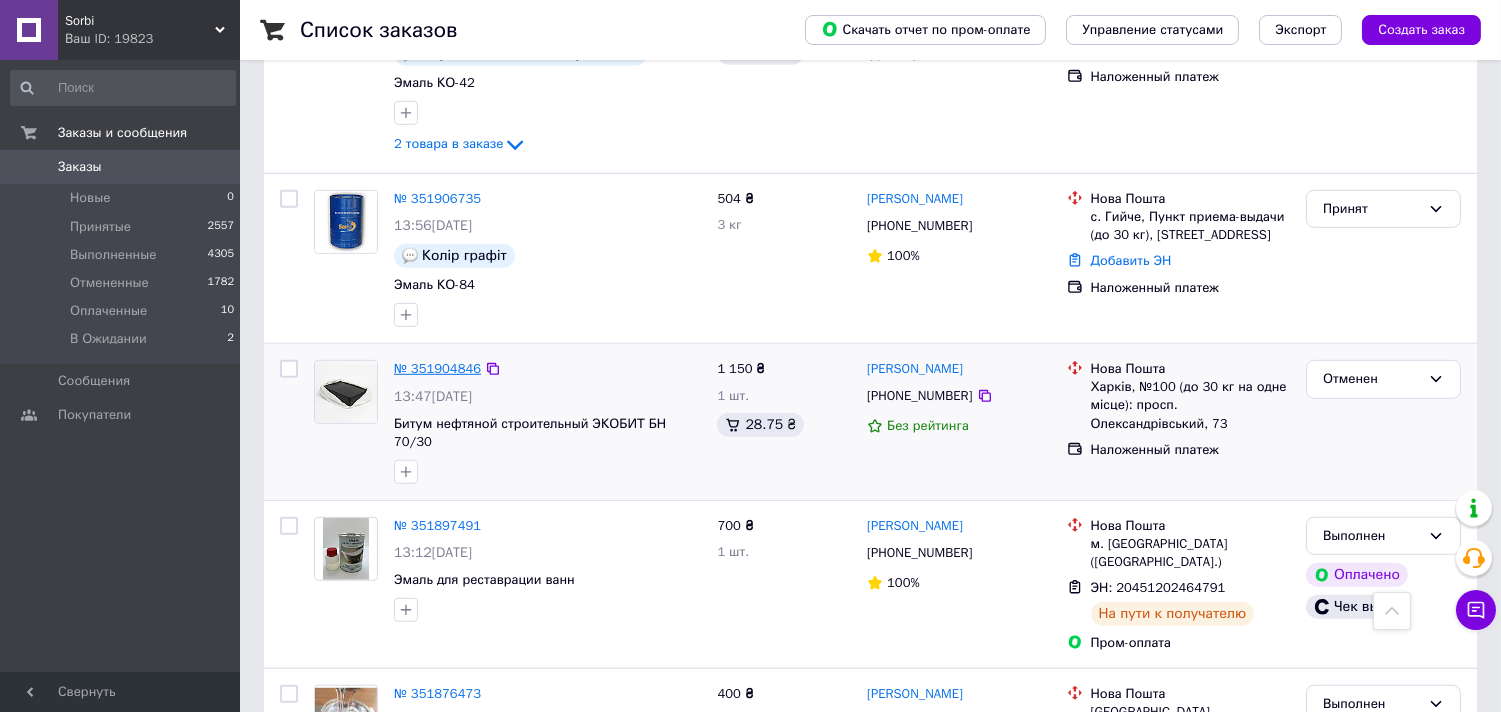 click on "№ 351904846" at bounding box center (437, 368) 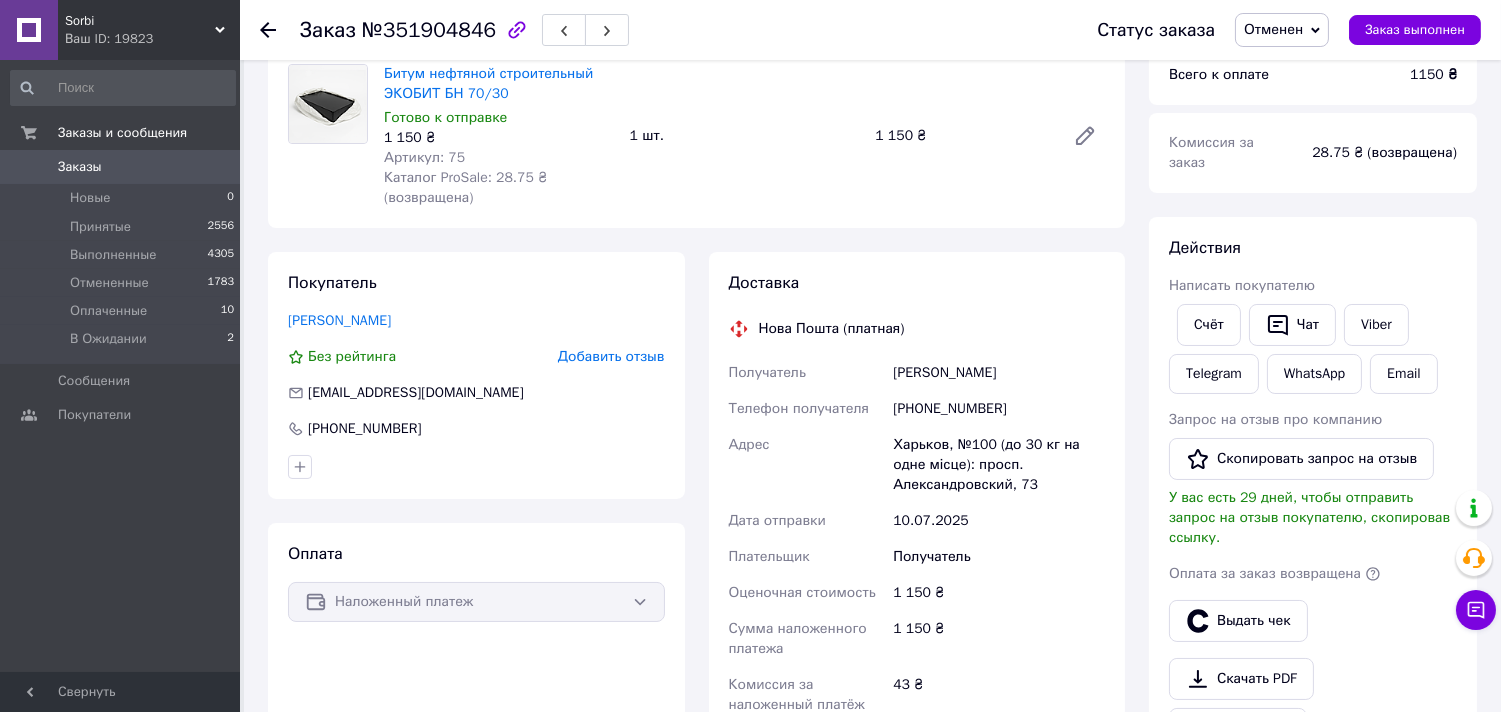scroll, scrollTop: 23, scrollLeft: 0, axis: vertical 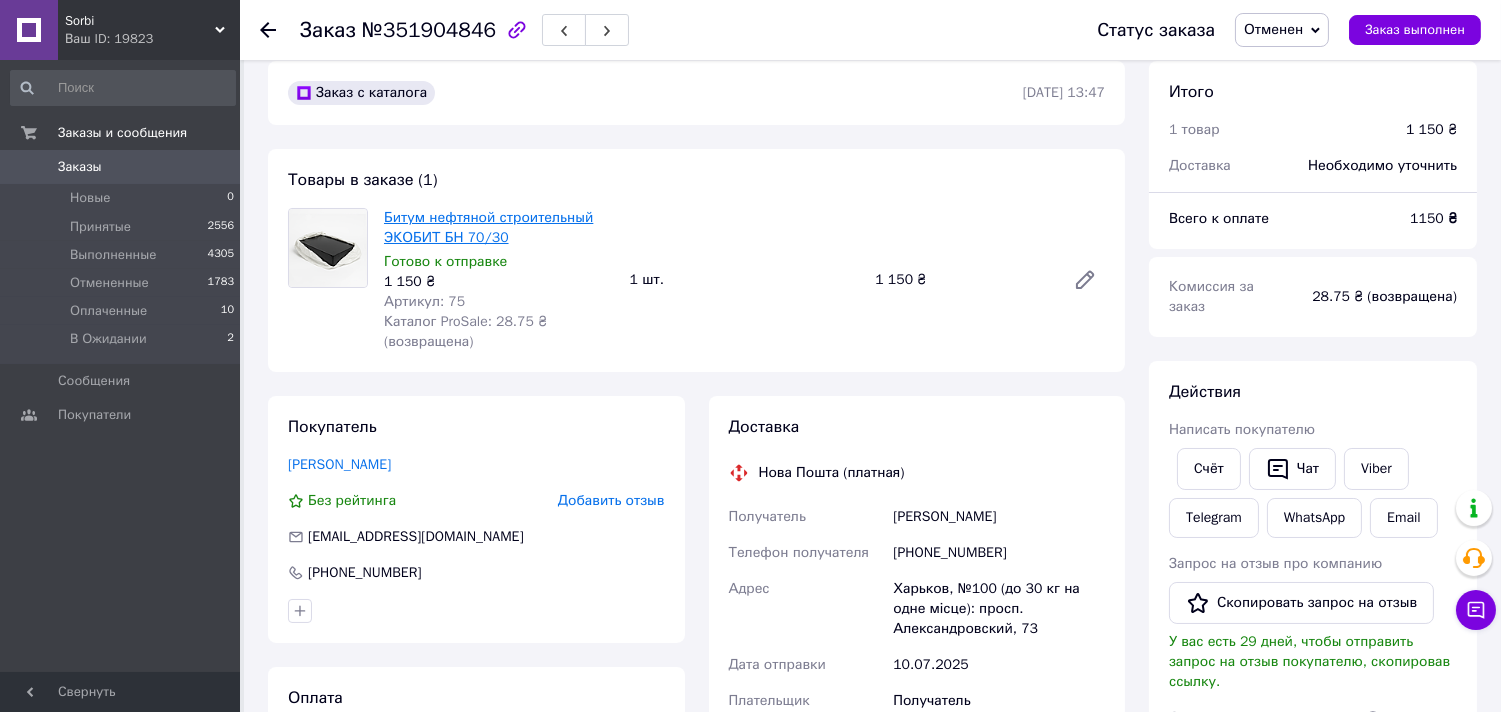 click on "Битум нефтяной строительный ЭКОБИТ БН 70/30" at bounding box center (488, 227) 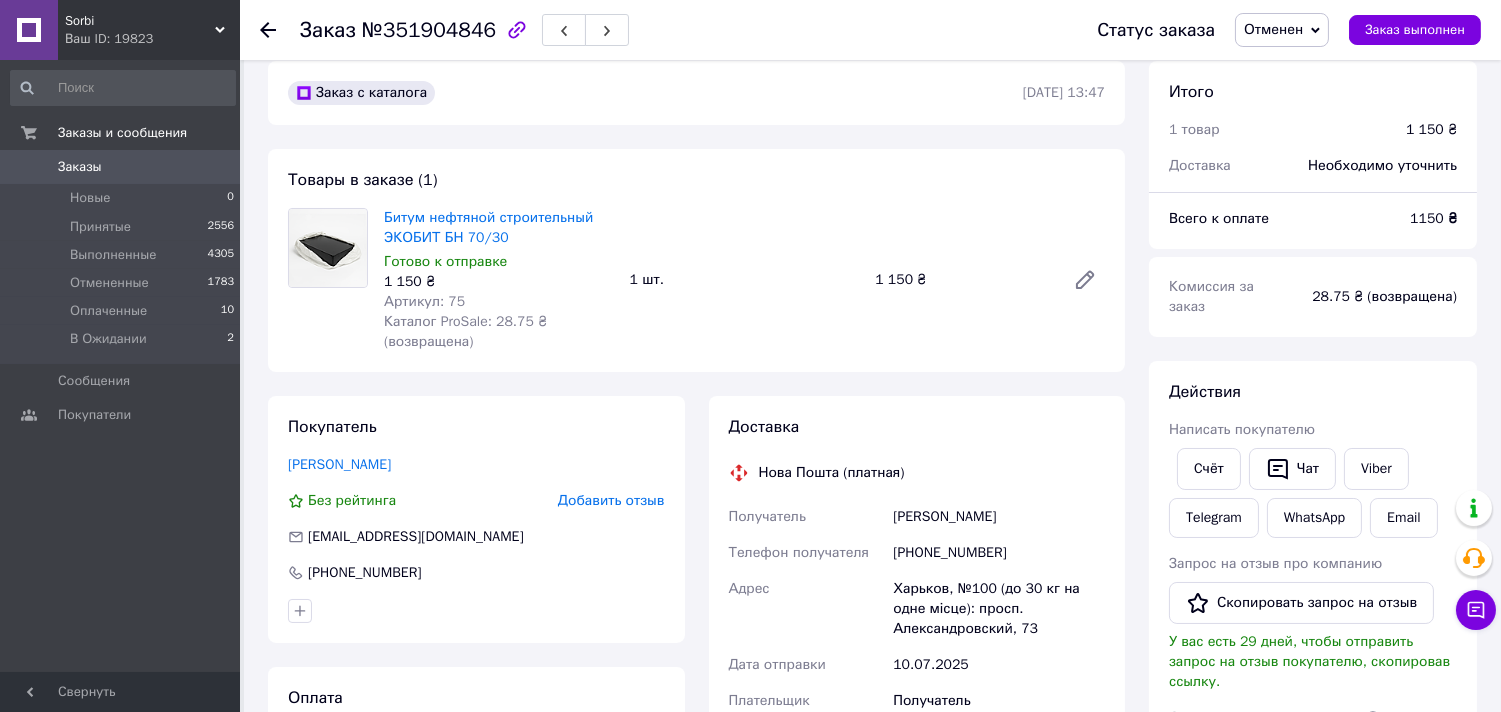 click on "Заказы" at bounding box center [121, 167] 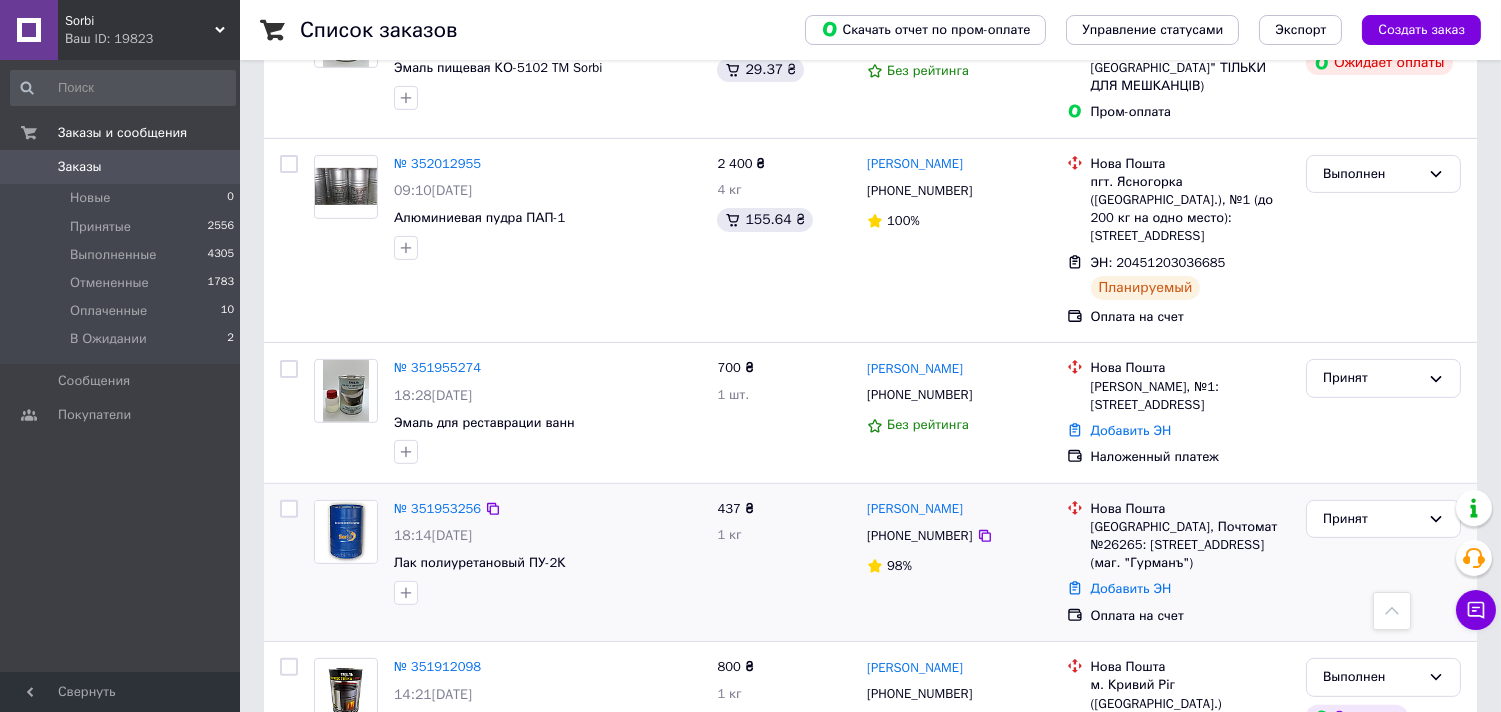scroll, scrollTop: 1111, scrollLeft: 0, axis: vertical 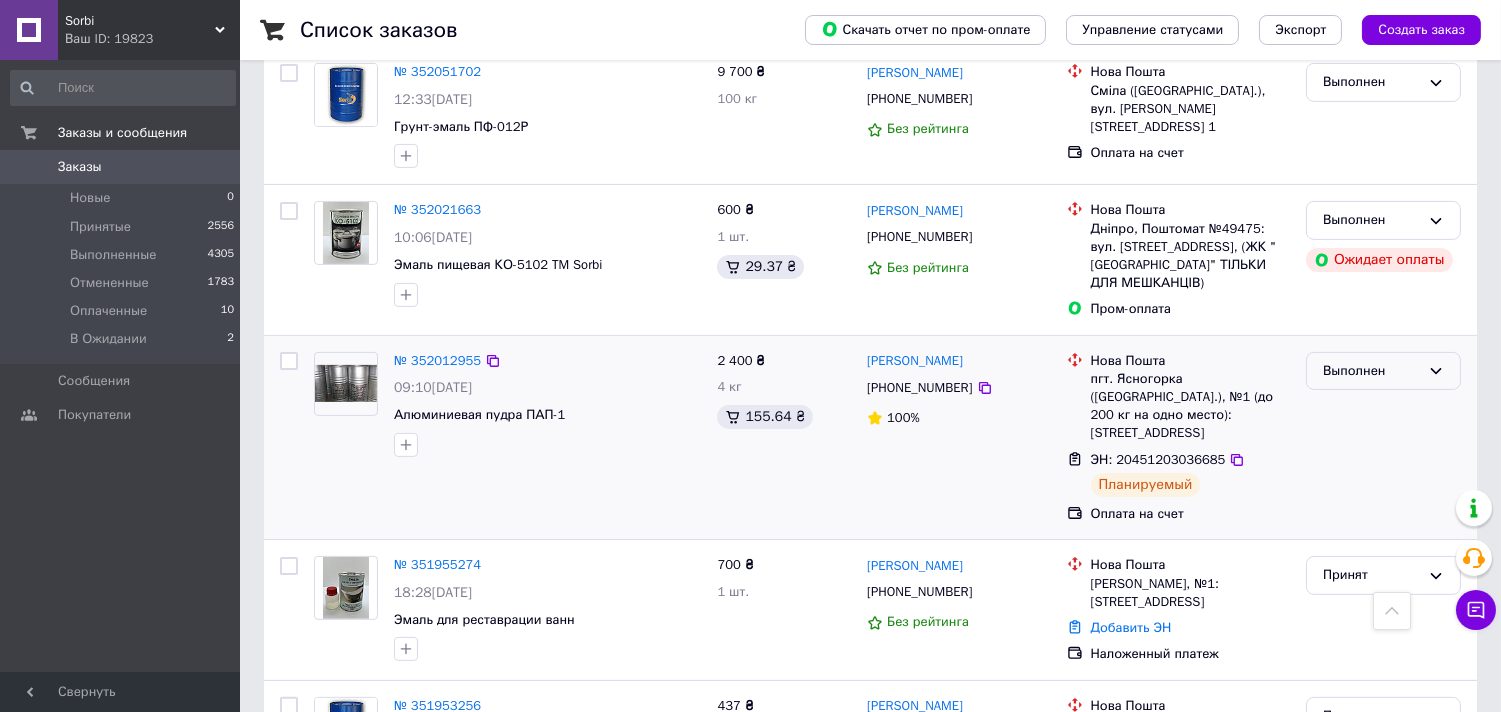click on "Выполнен" at bounding box center (1371, 371) 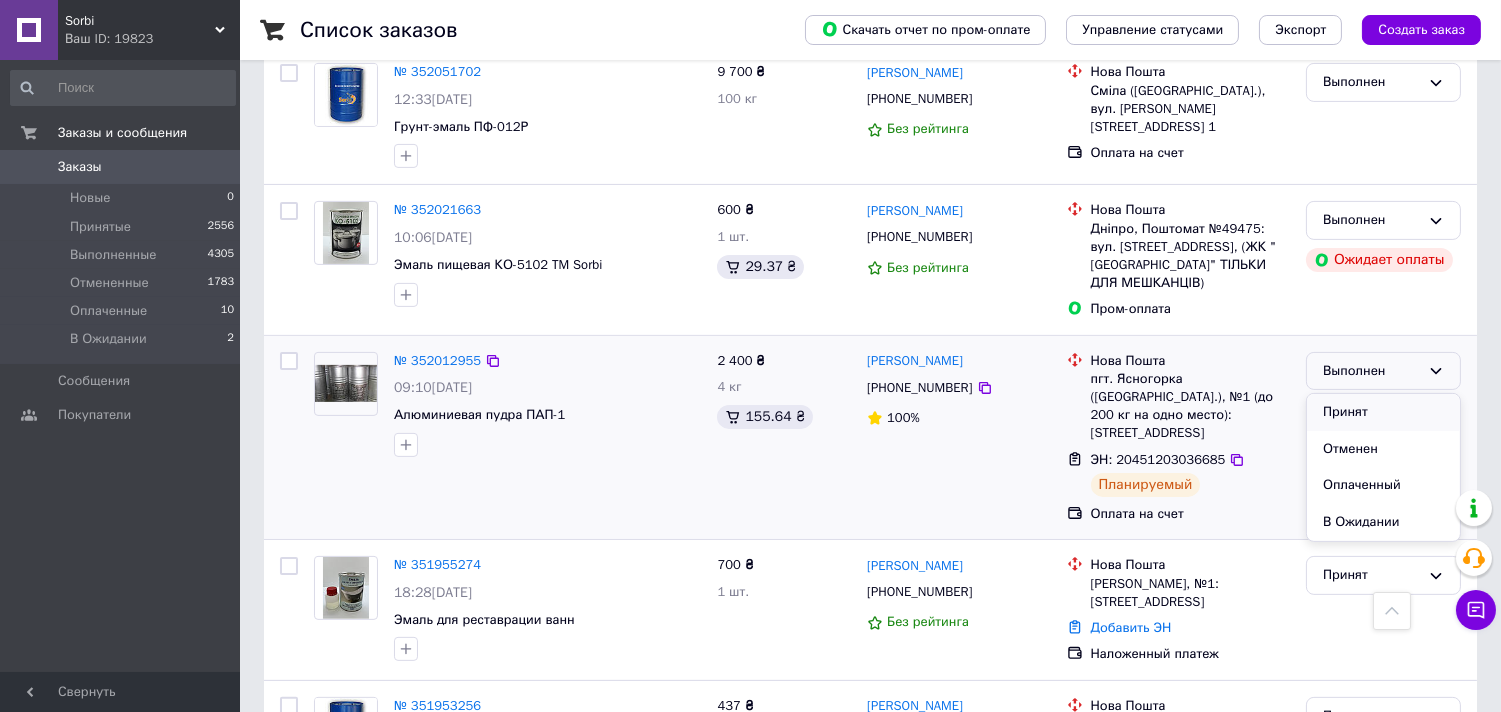 click on "Принят" at bounding box center (1383, 412) 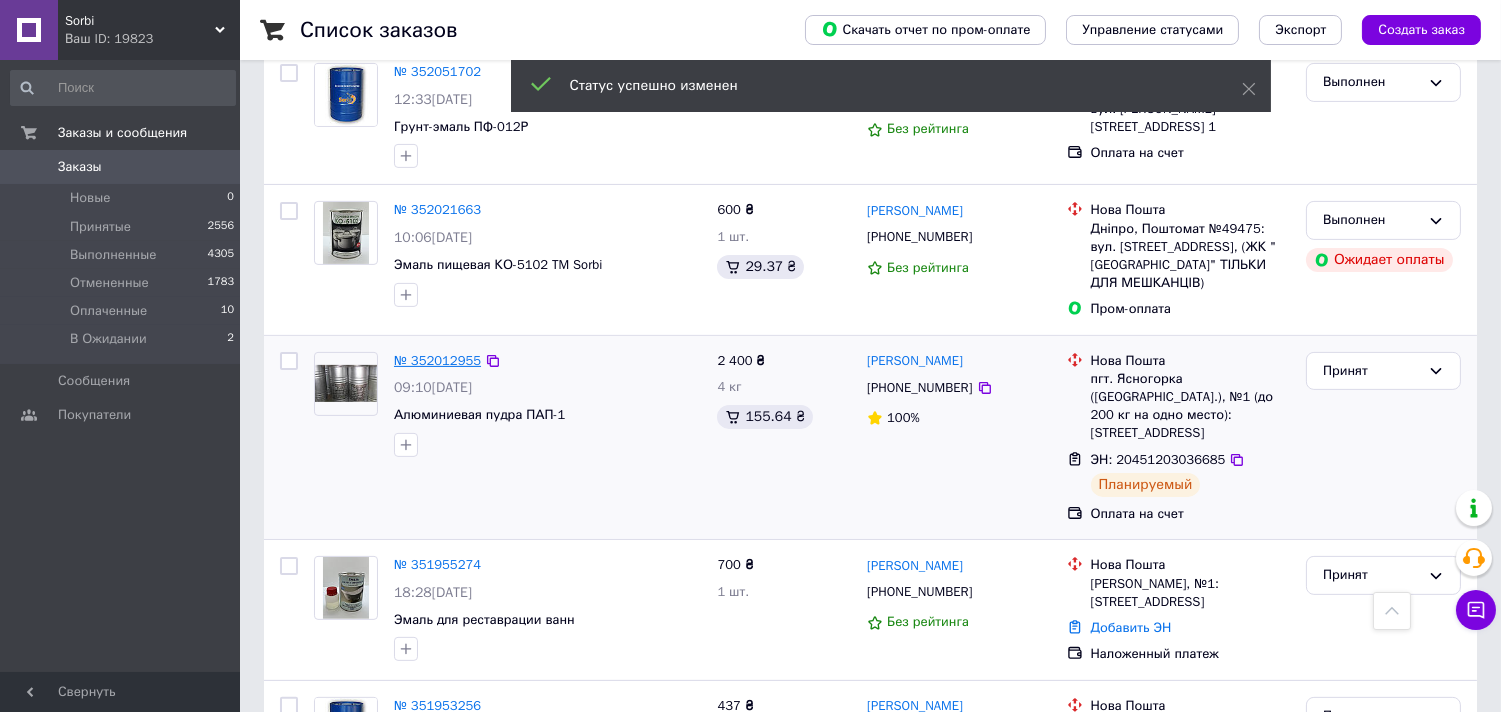 click on "№ 352012955" at bounding box center [437, 360] 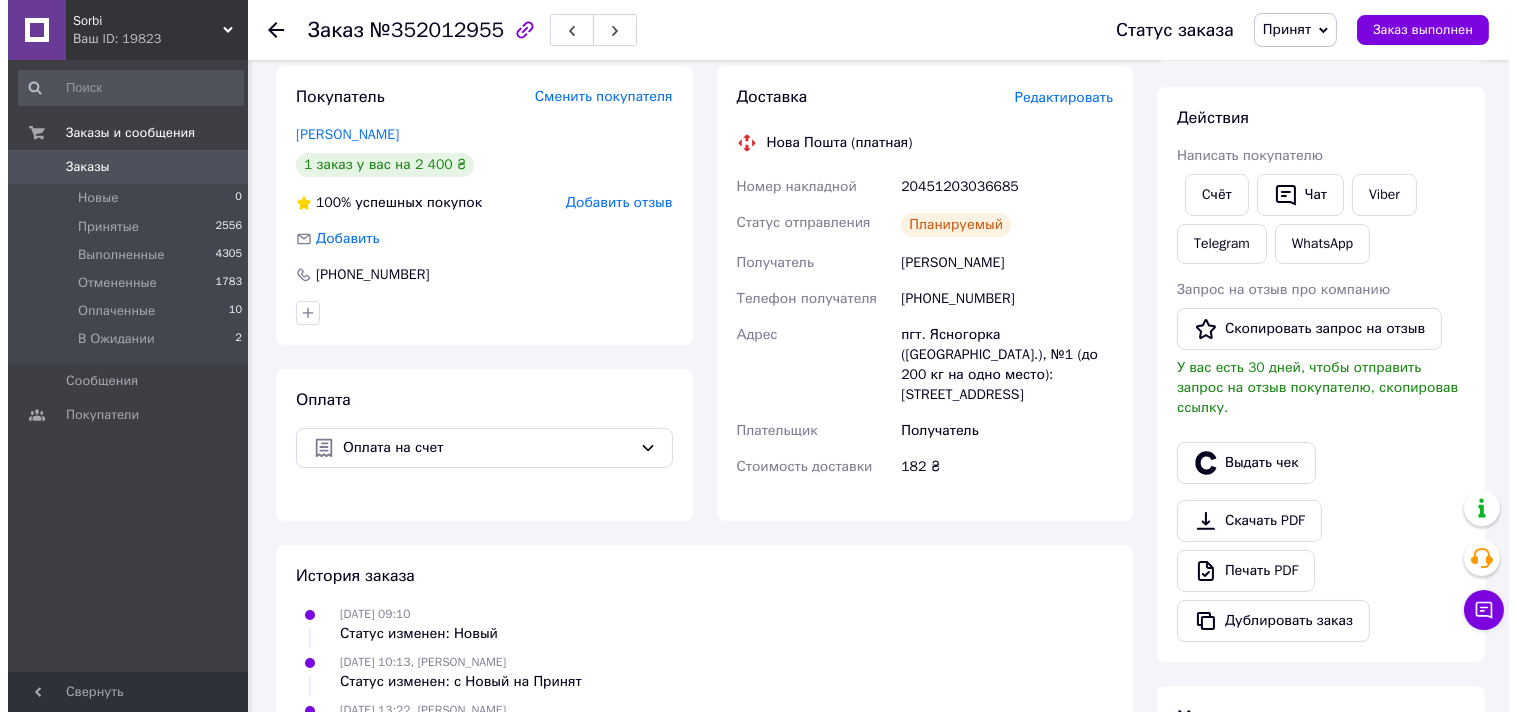 scroll, scrollTop: 286, scrollLeft: 0, axis: vertical 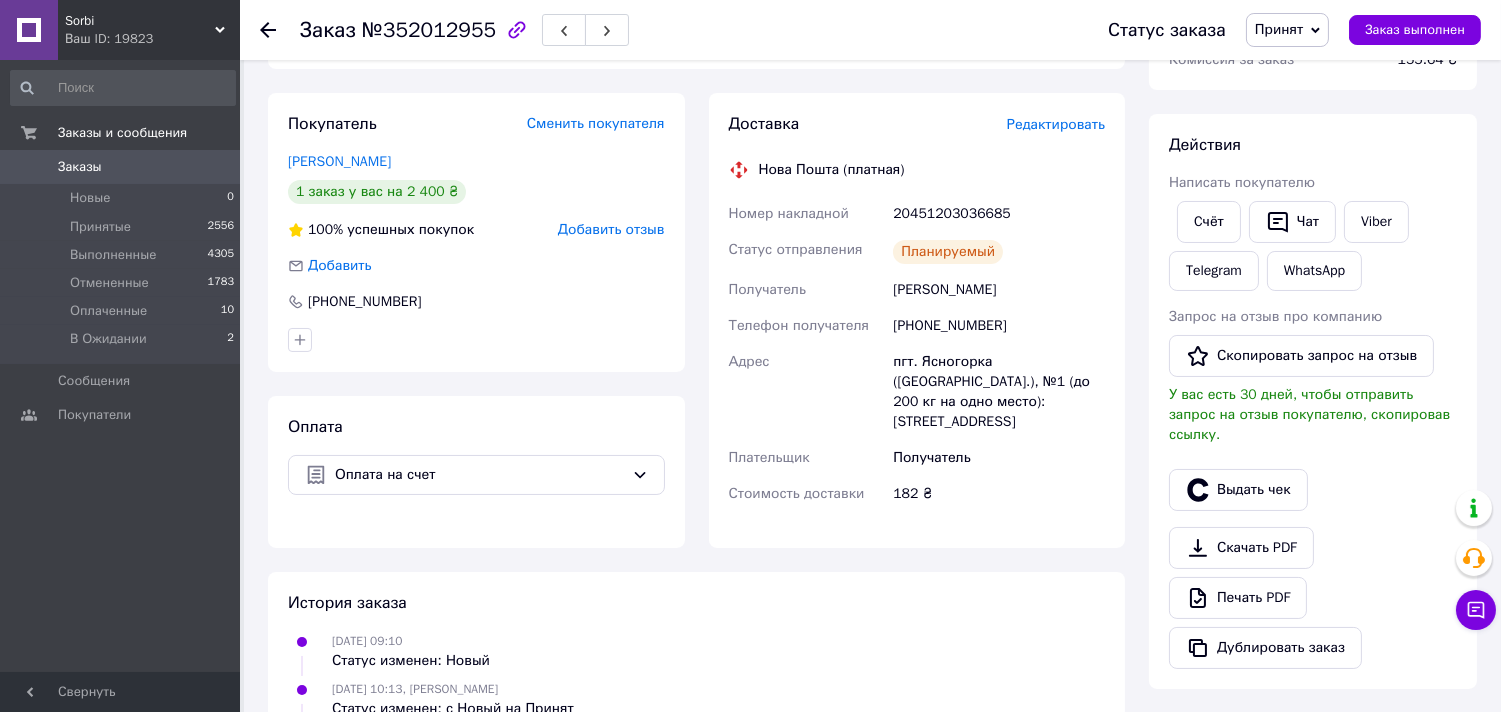 click on "Редактировать" at bounding box center [1056, 124] 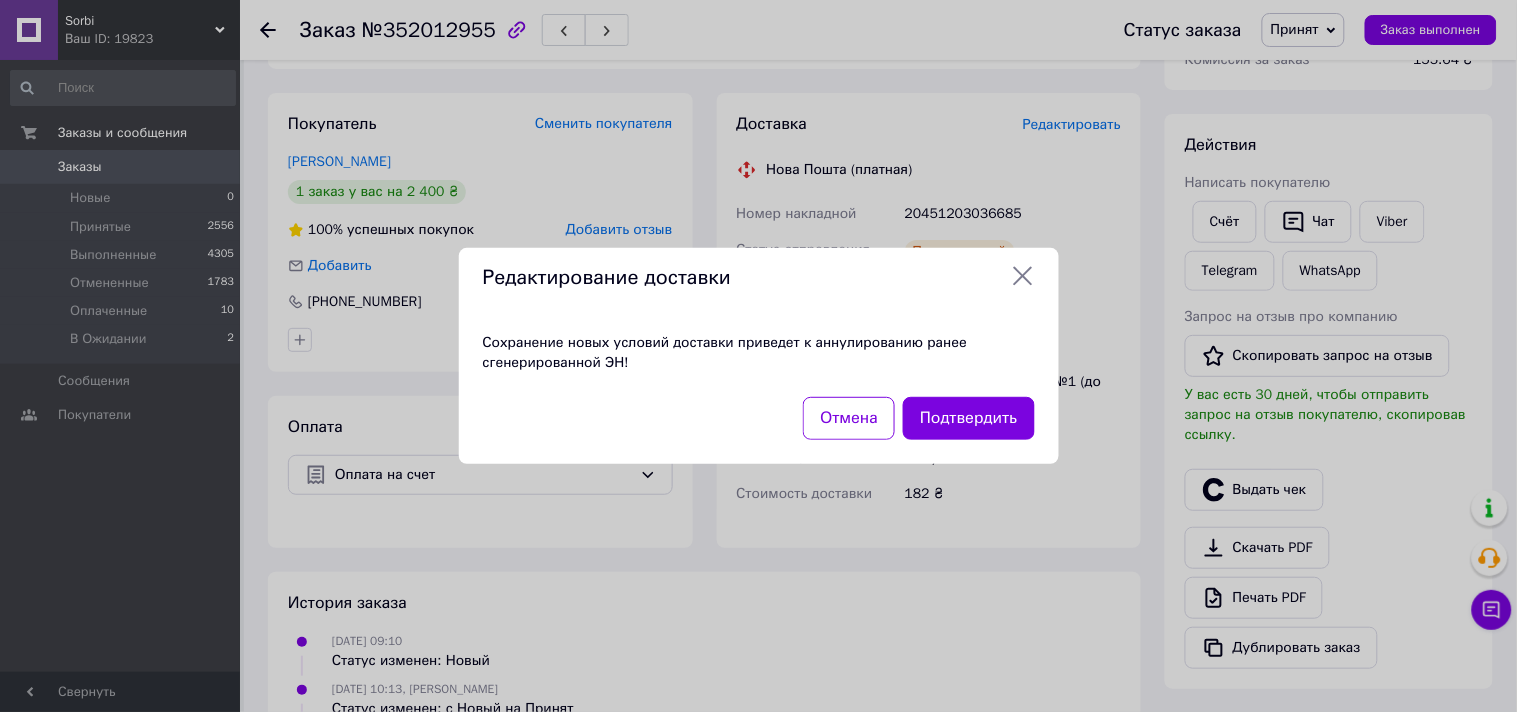 drag, startPoint x: 861, startPoint y: 415, endPoint x: 981, endPoint y: 374, distance: 126.81088 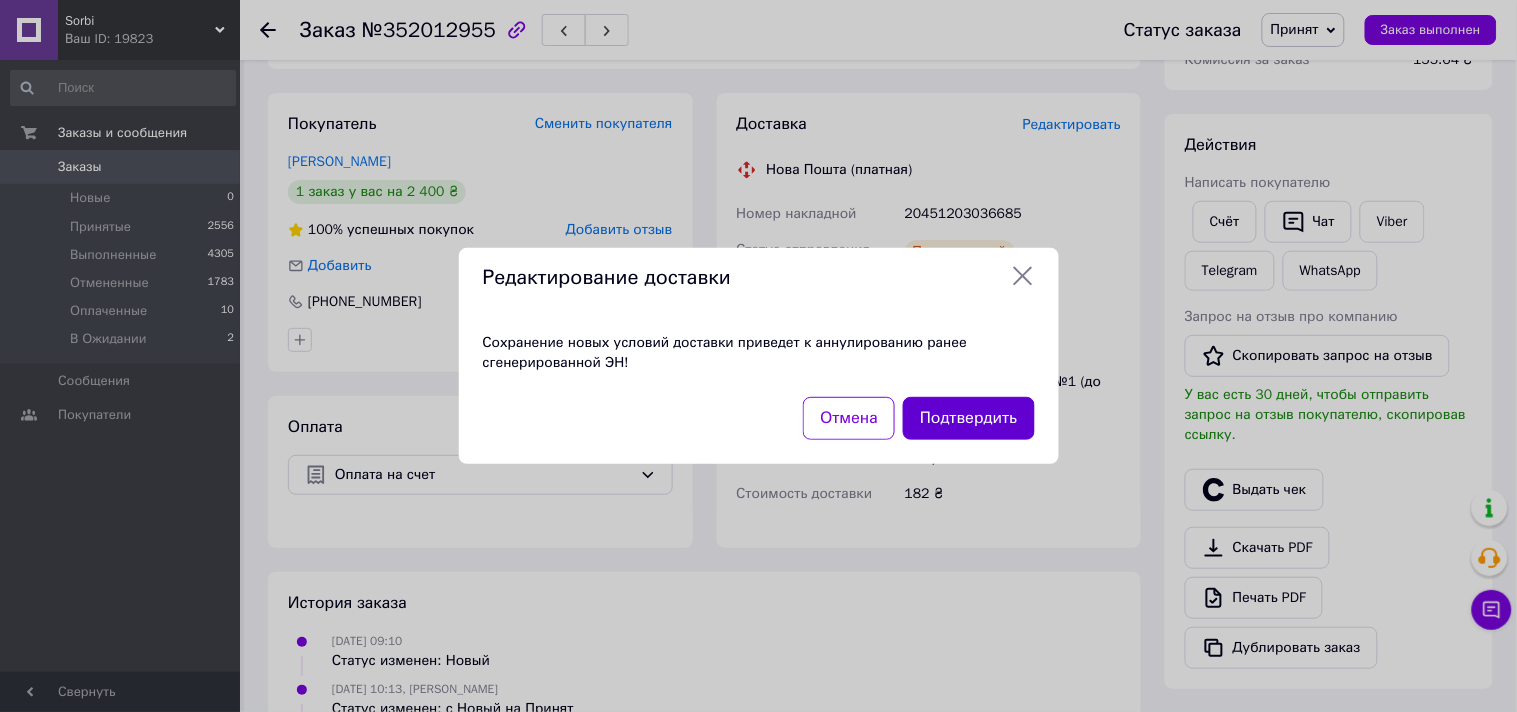 click on "Подтвердить" at bounding box center [968, 418] 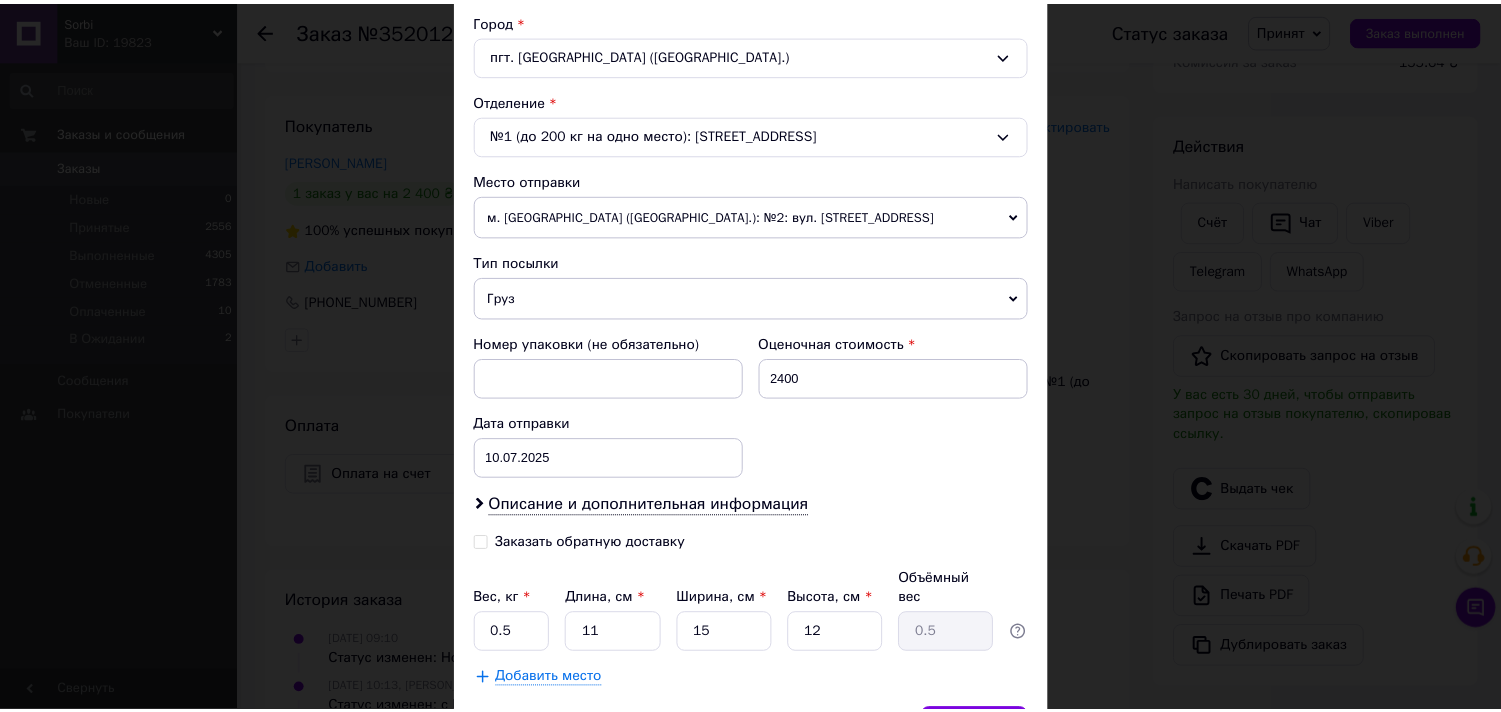 scroll, scrollTop: 555, scrollLeft: 0, axis: vertical 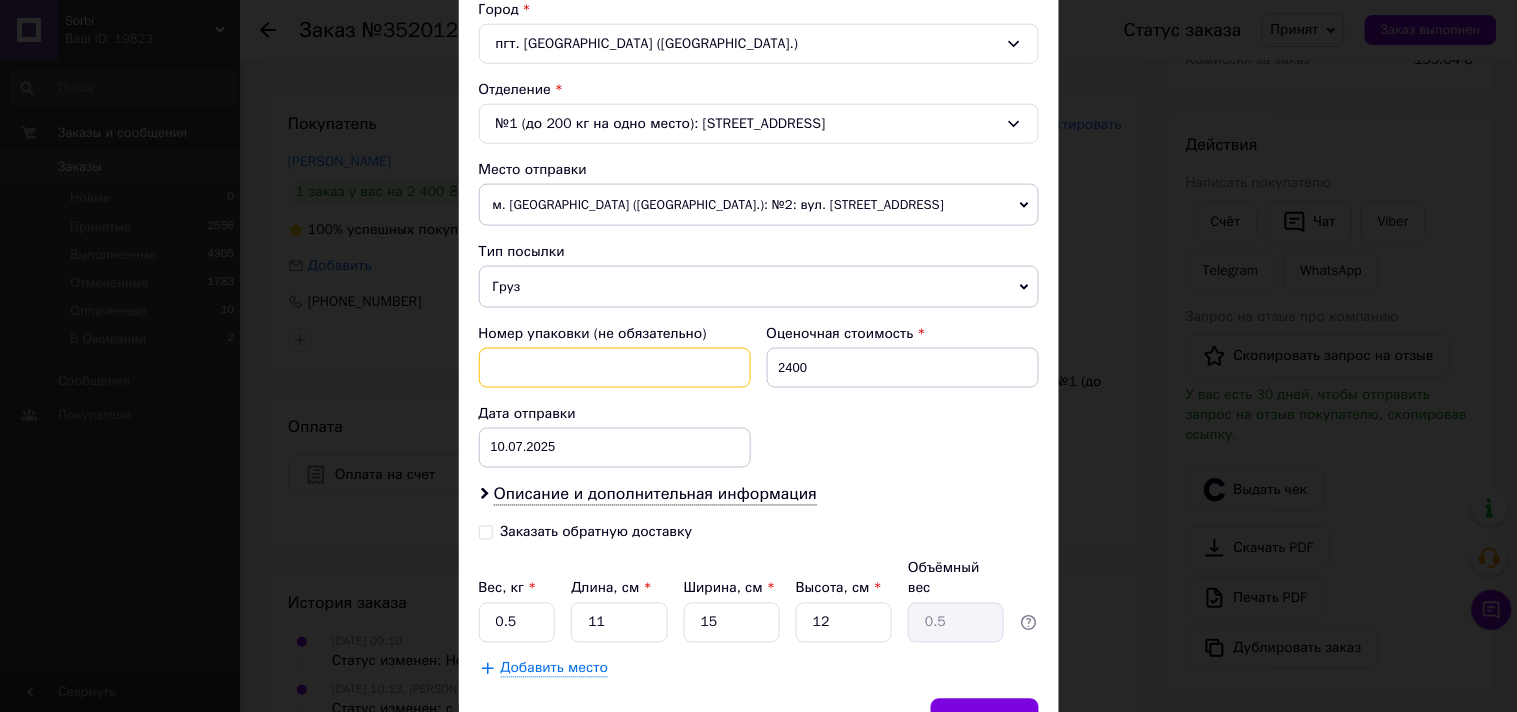 click at bounding box center [615, 368] 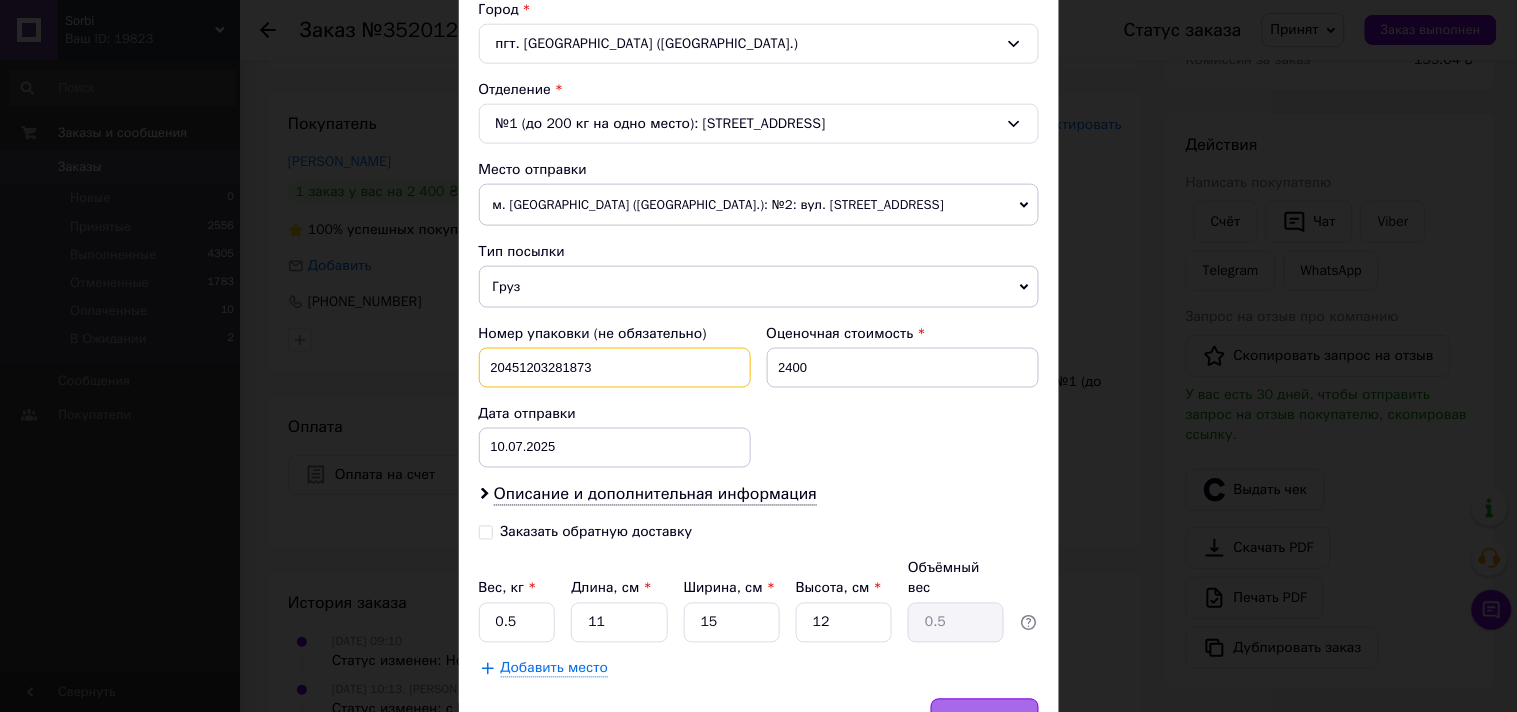 type on "20451203281873" 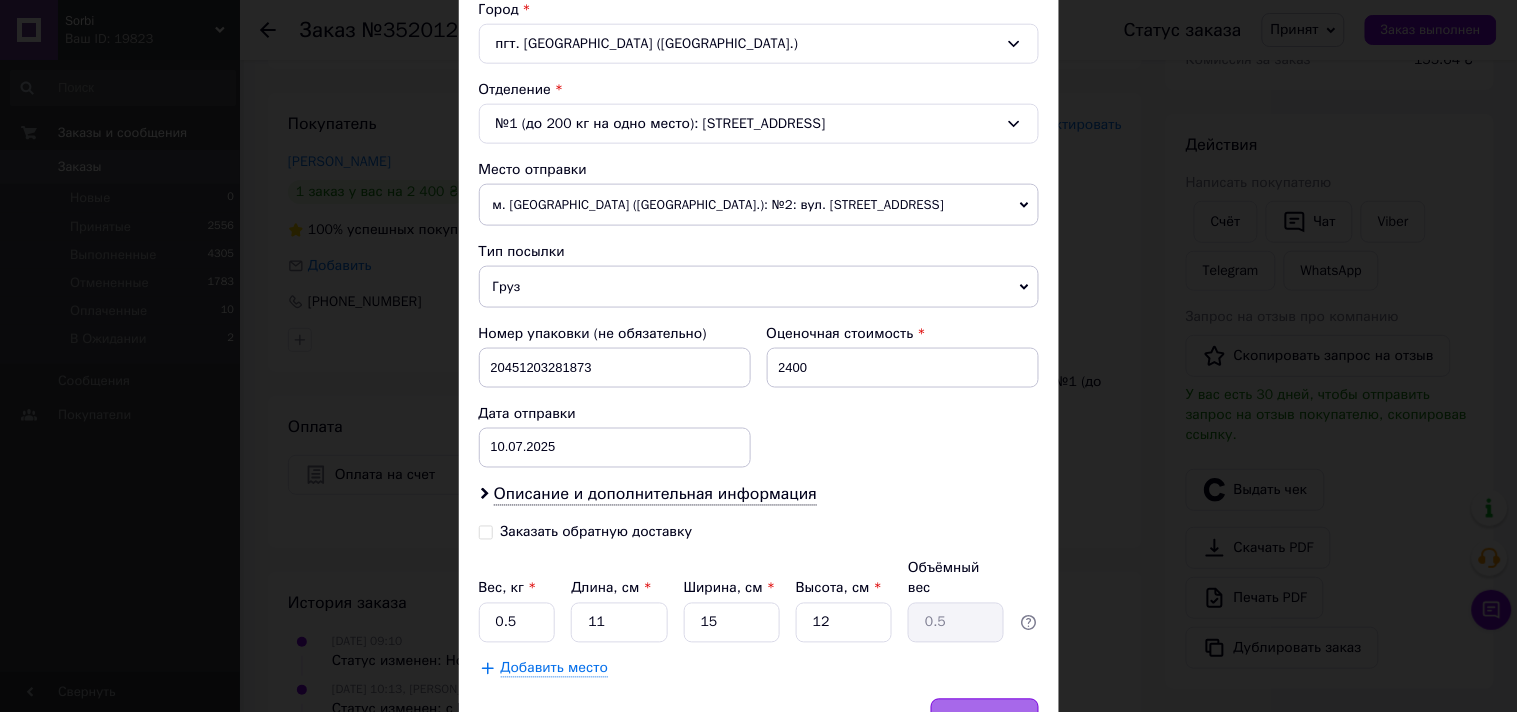 click on "Сохранить" at bounding box center (985, 719) 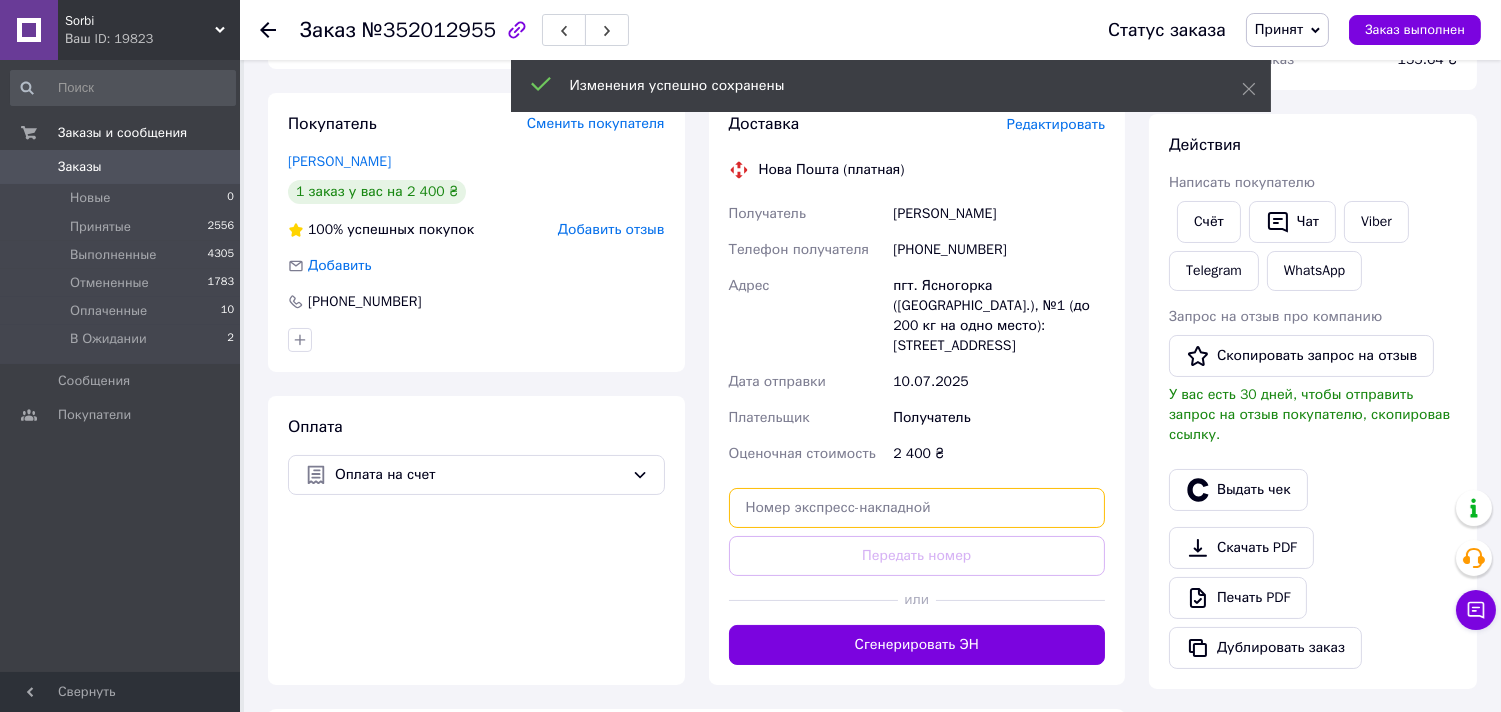 click at bounding box center (917, 508) 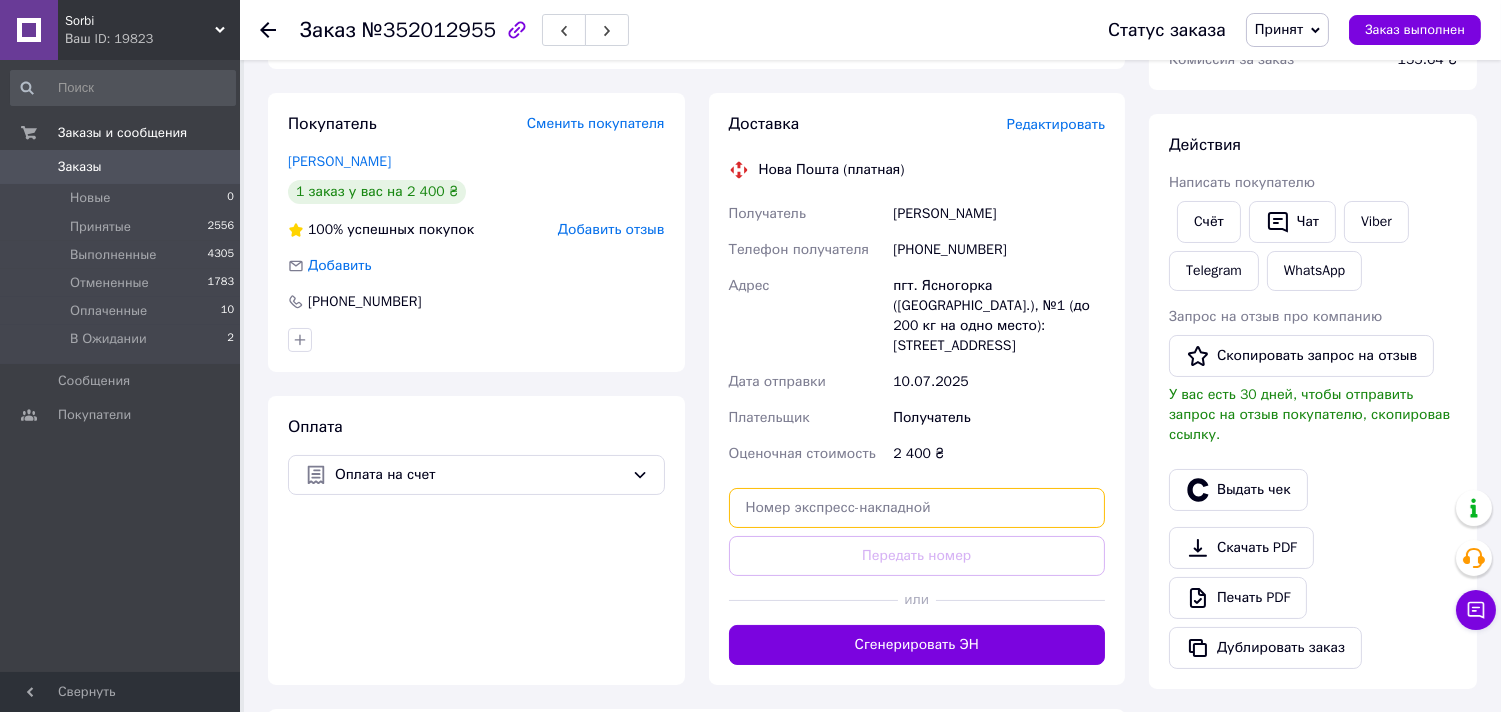 paste on "20451203281873" 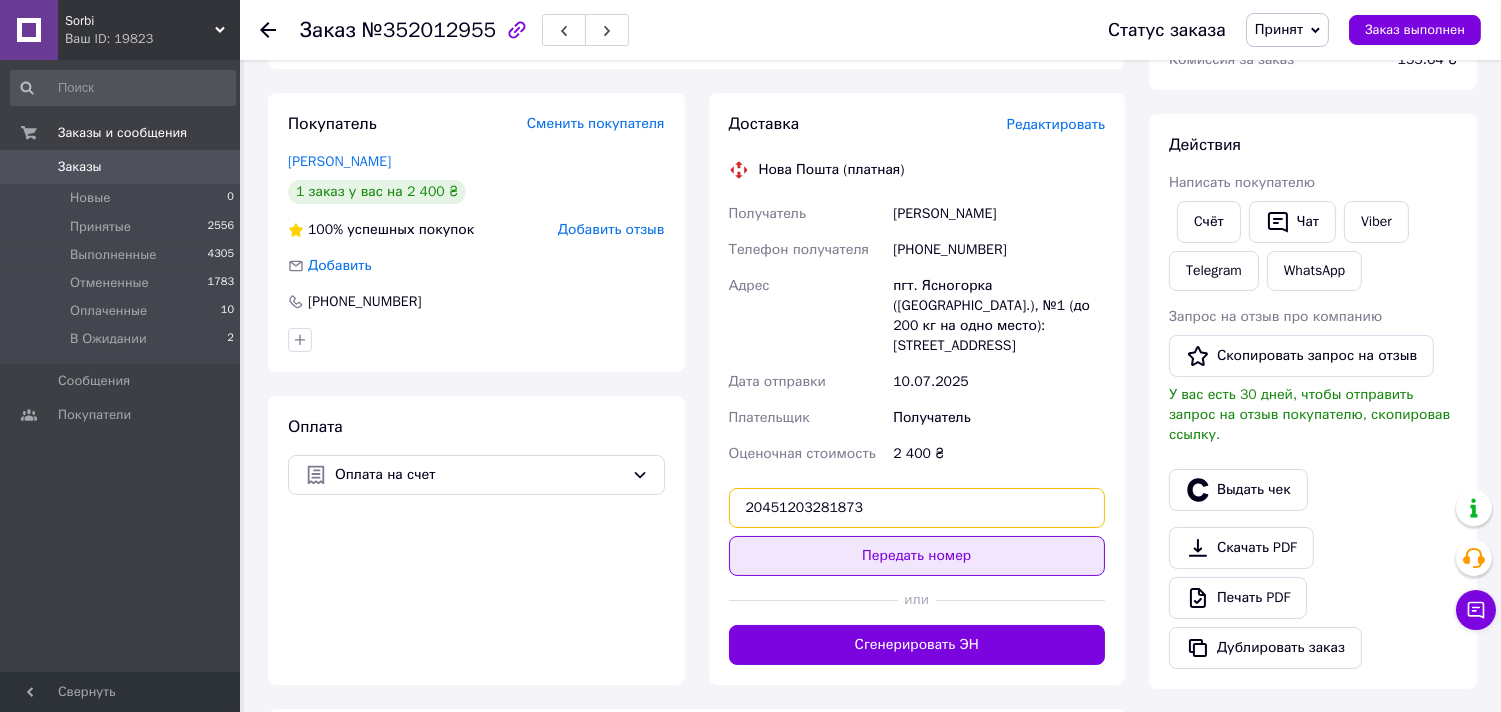type on "20451203281873" 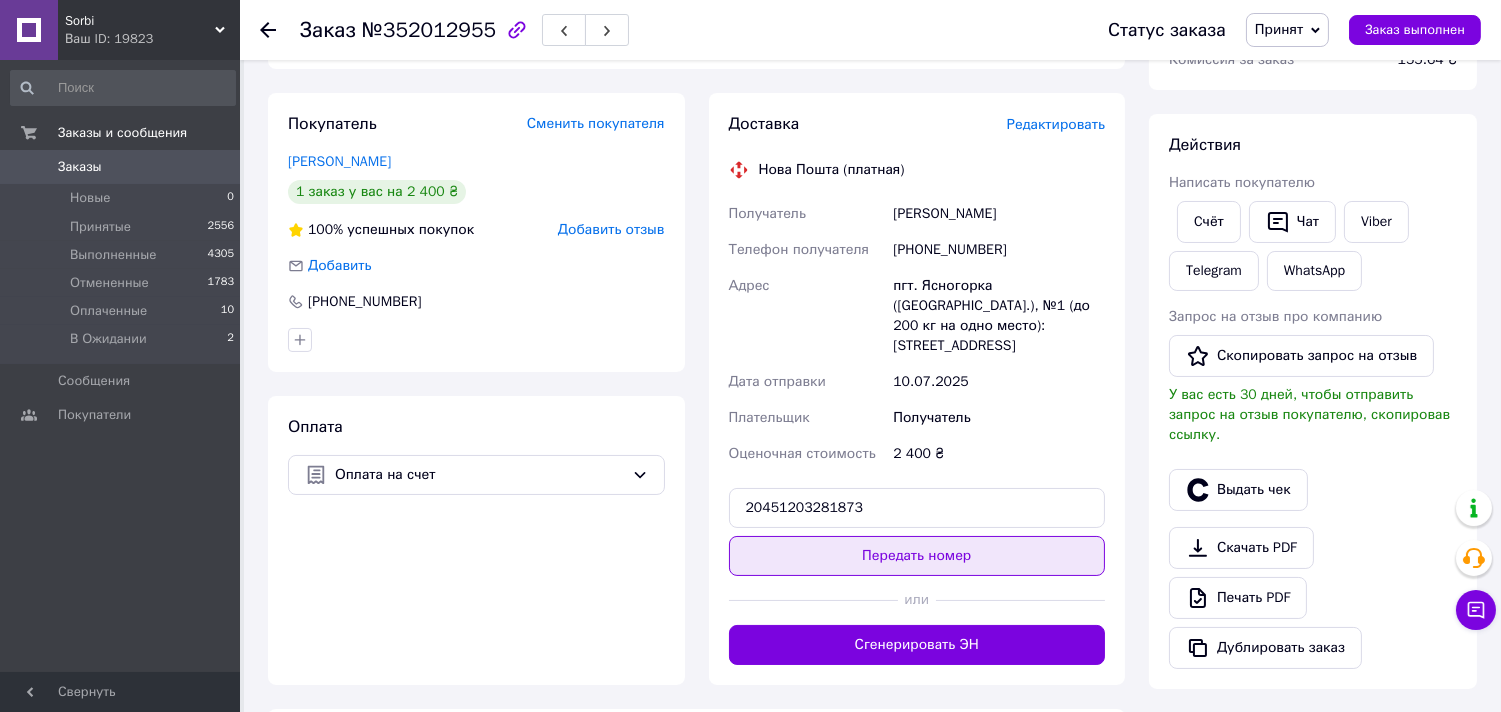 click on "Передать номер" at bounding box center (917, 556) 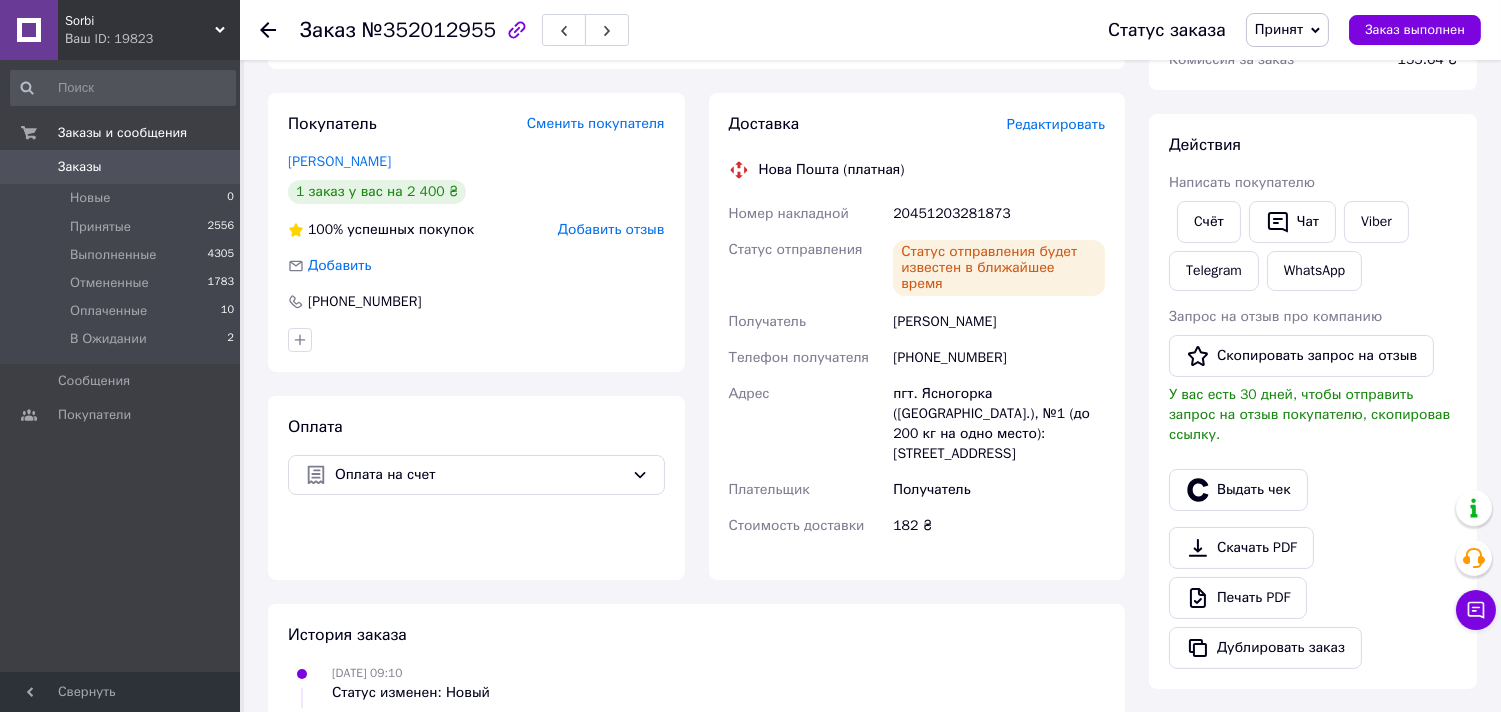 click on "Принят" at bounding box center (1287, 30) 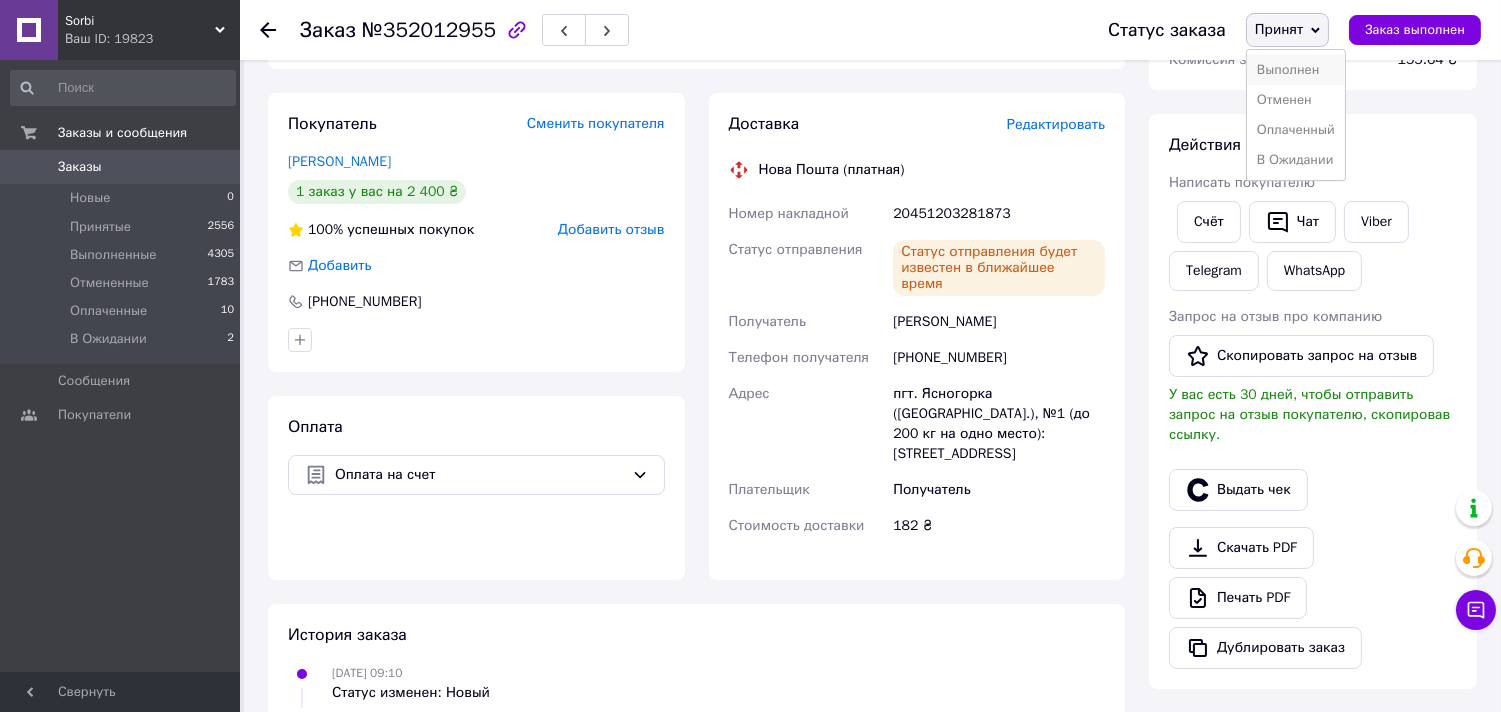 click on "Выполнен" at bounding box center (1296, 70) 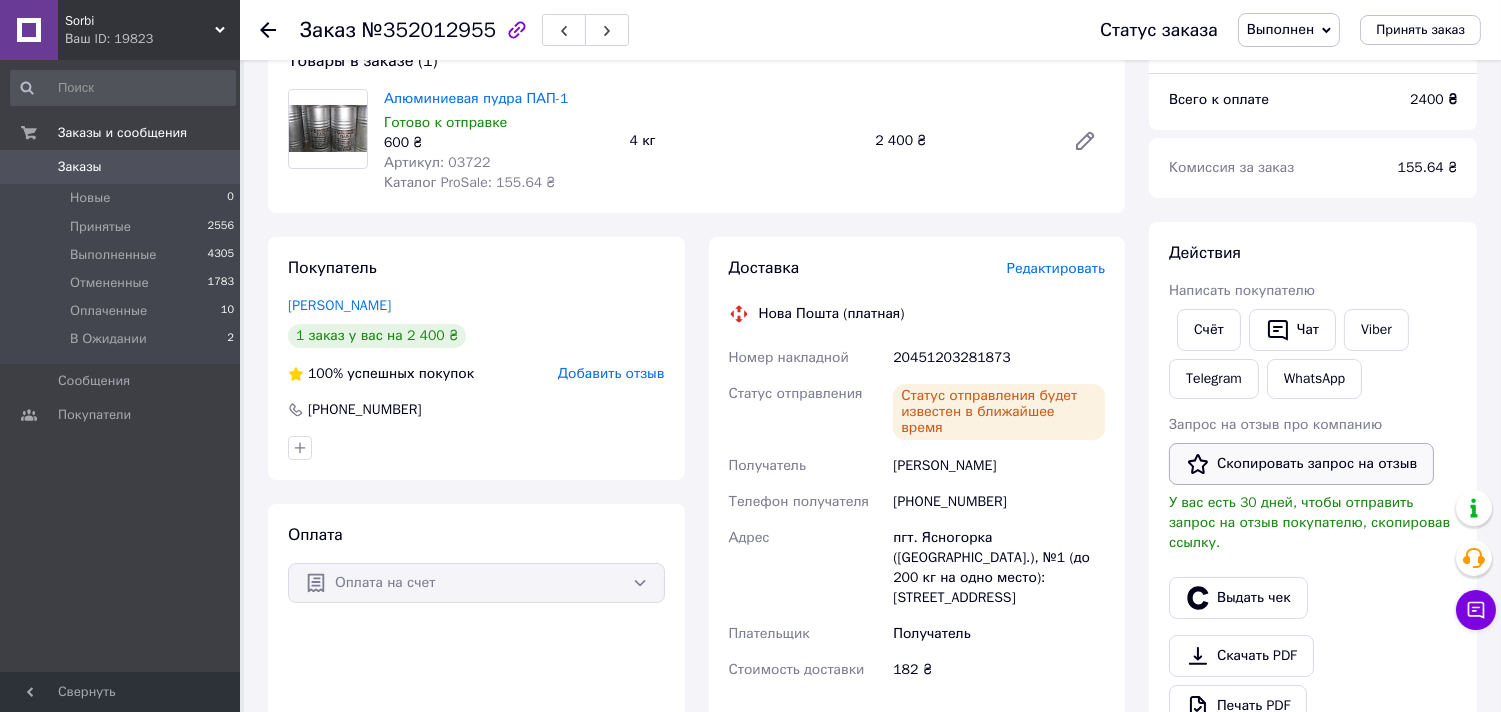 scroll, scrollTop: 0, scrollLeft: 0, axis: both 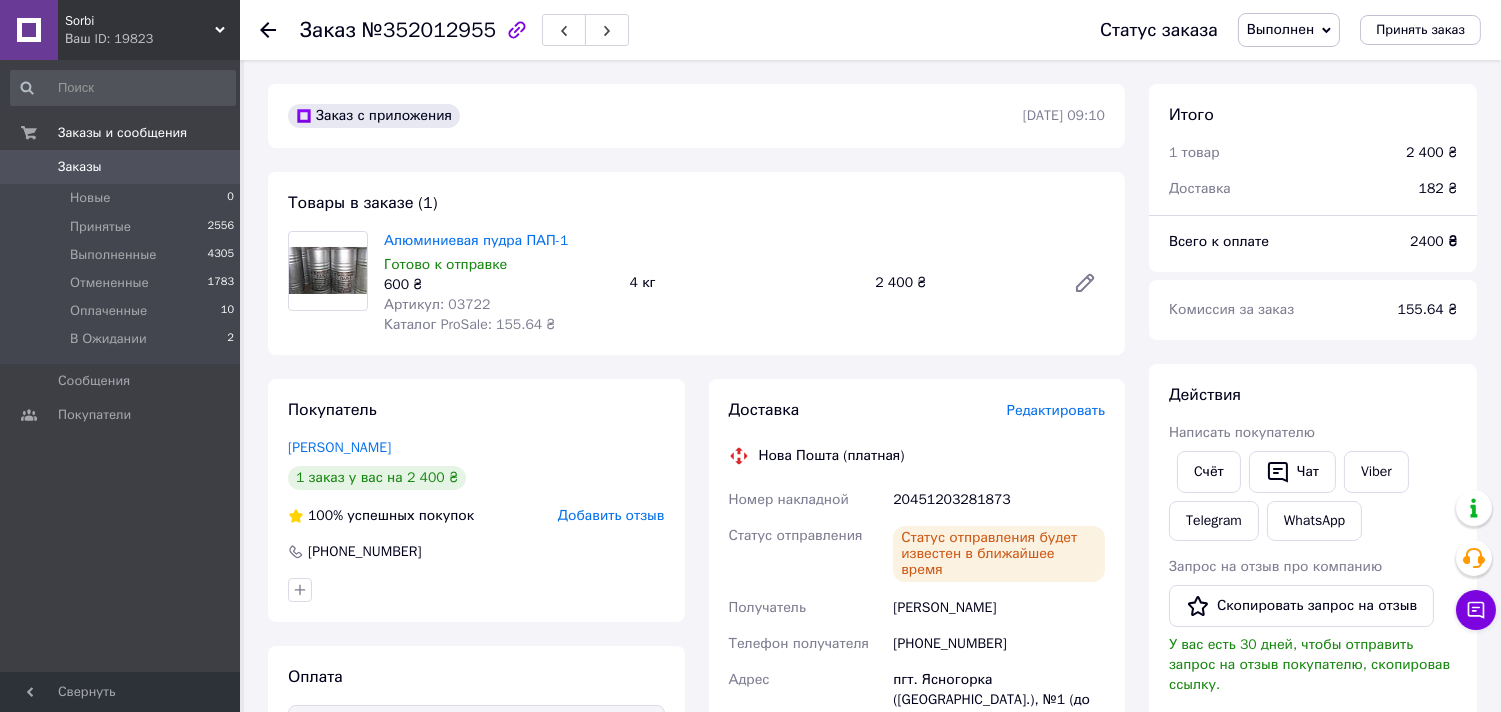click on "Заказы" at bounding box center (80, 167) 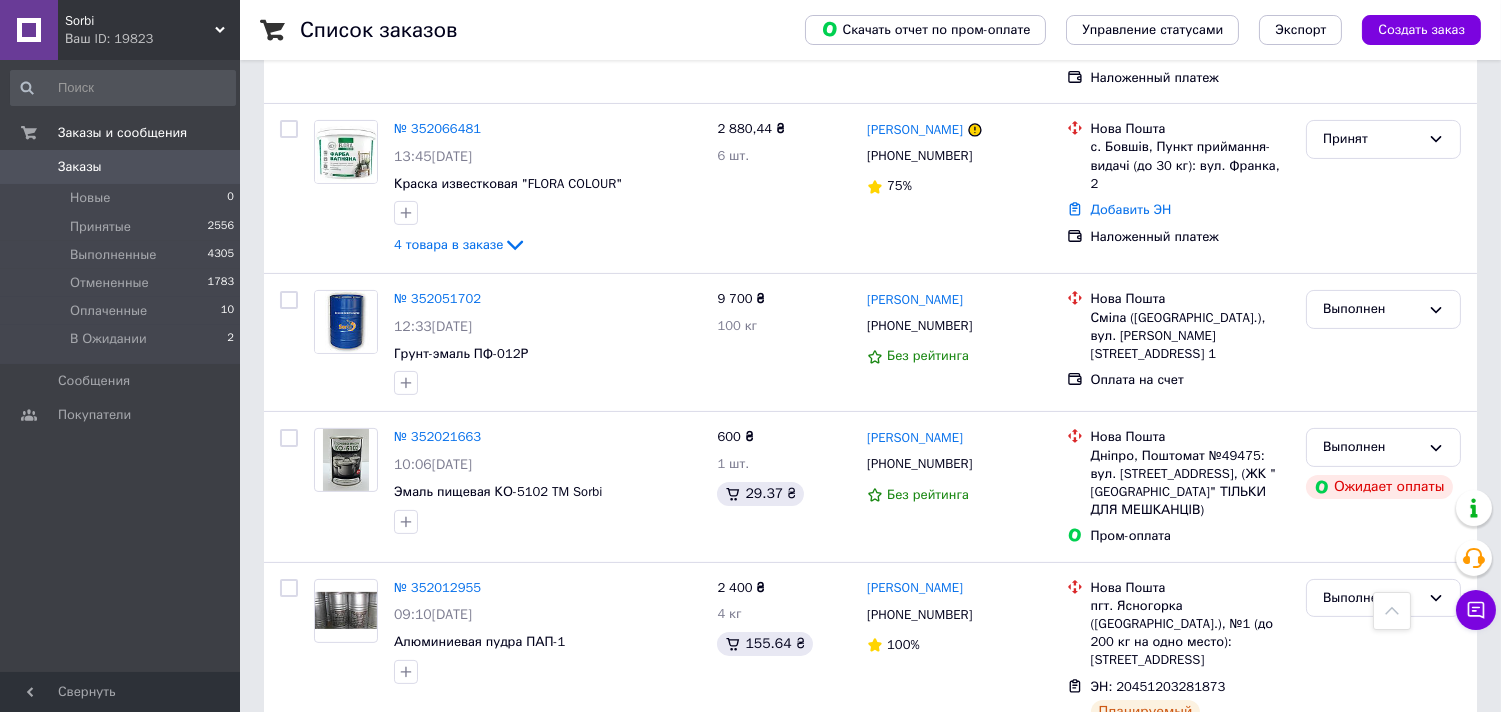 scroll, scrollTop: 888, scrollLeft: 0, axis: vertical 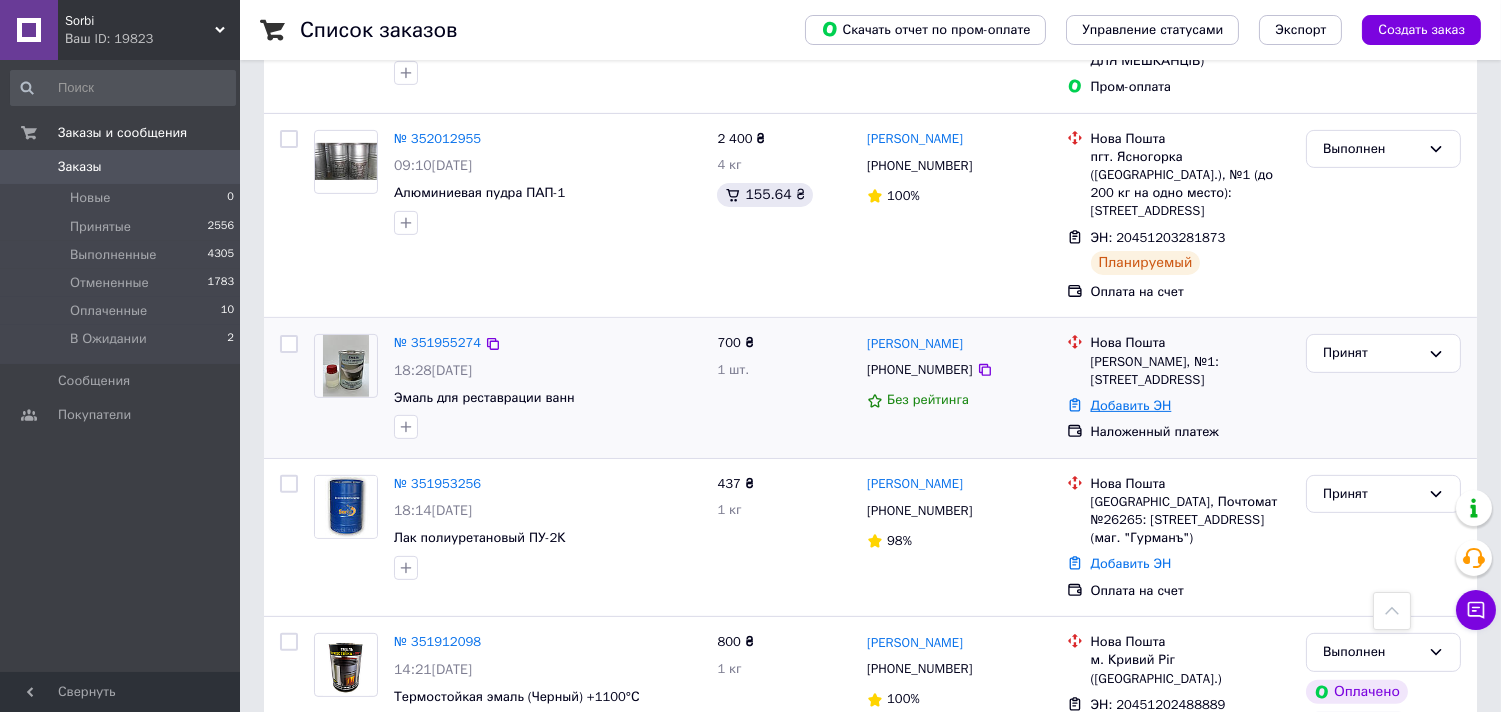 click on "Добавить ЭН" at bounding box center (1131, 405) 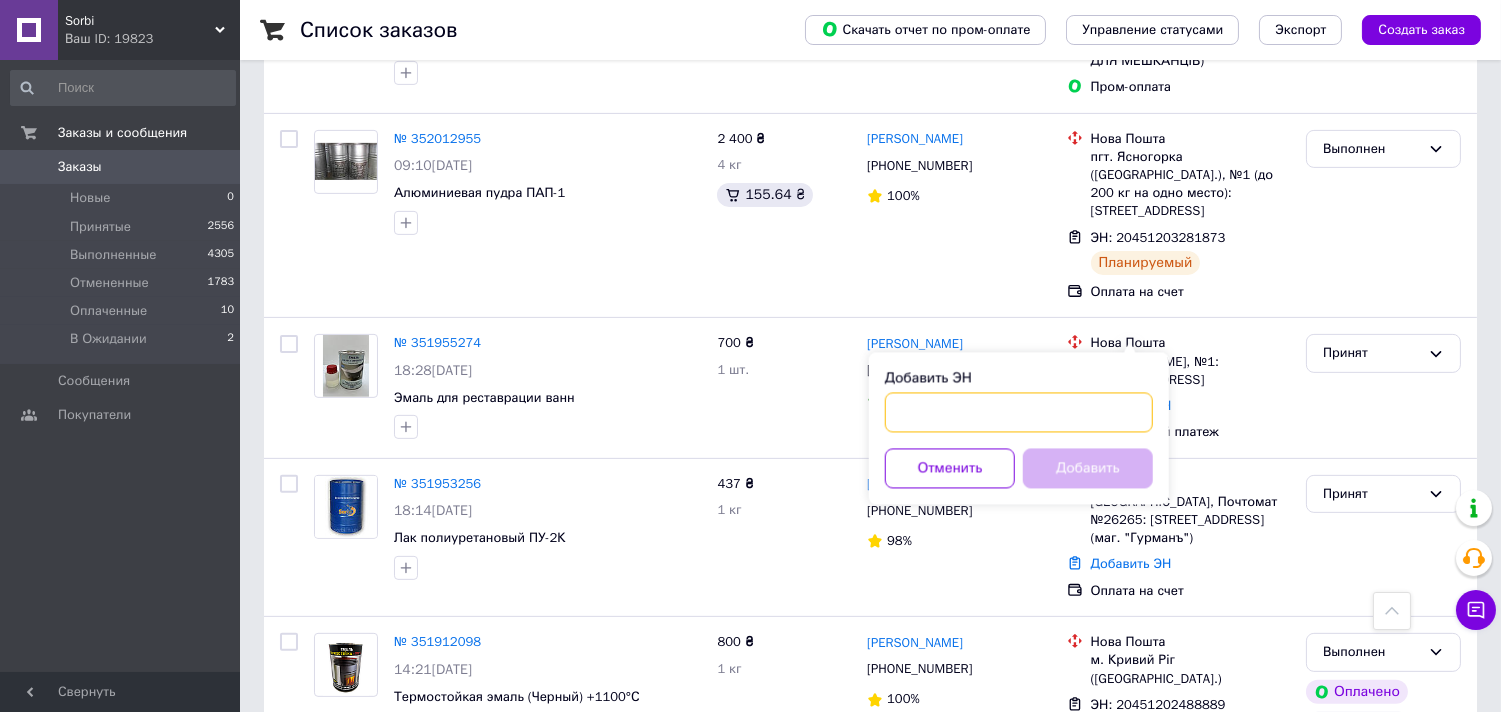 click on "Добавить ЭН" at bounding box center (1019, 413) 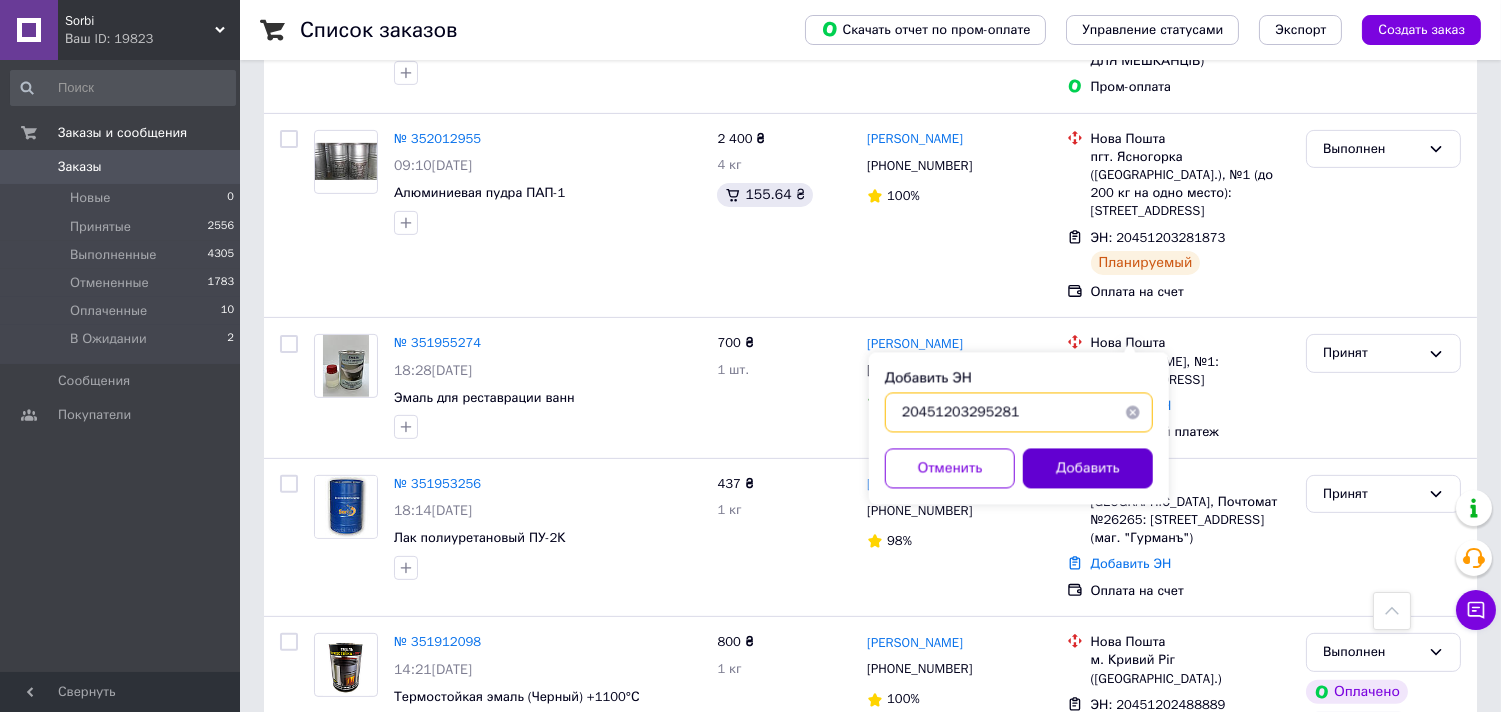 type on "20451203295281" 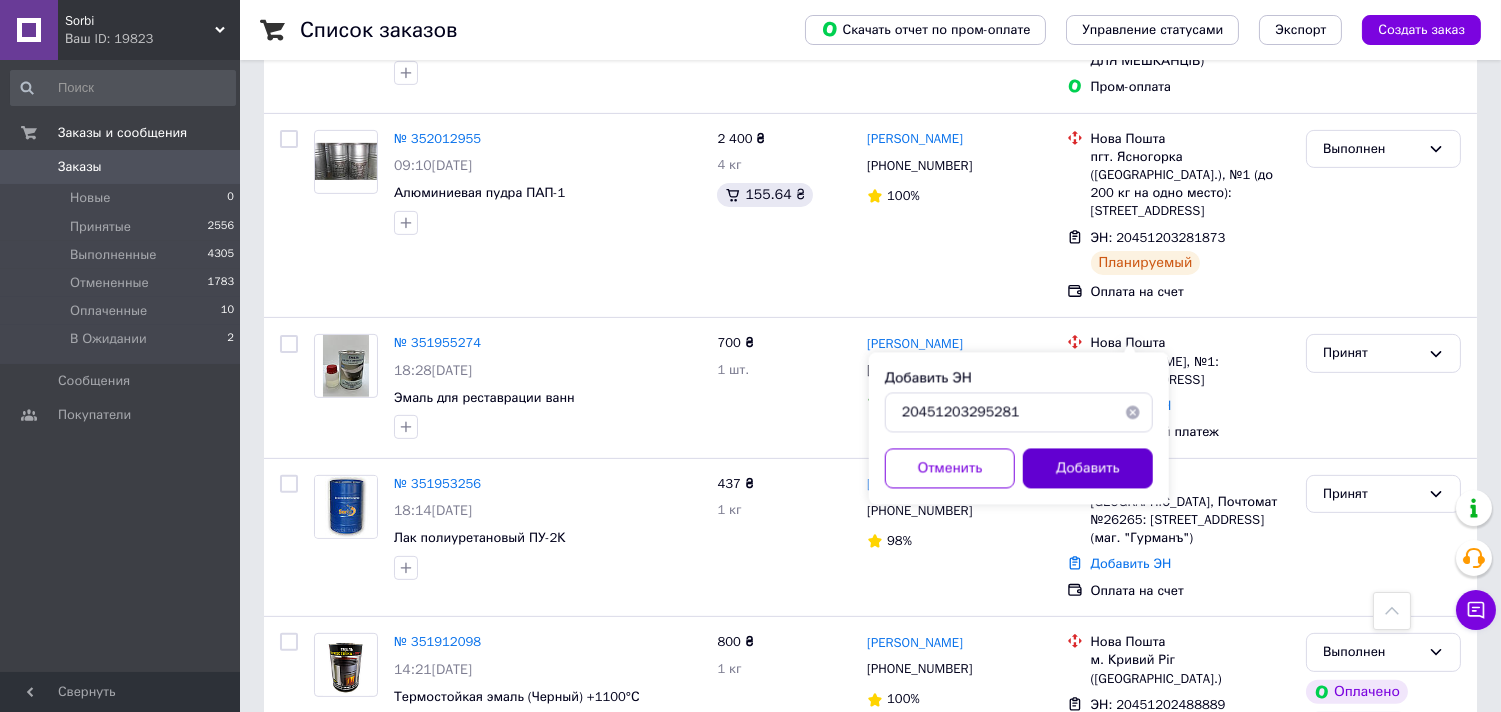 click on "Добавить" at bounding box center [1088, 469] 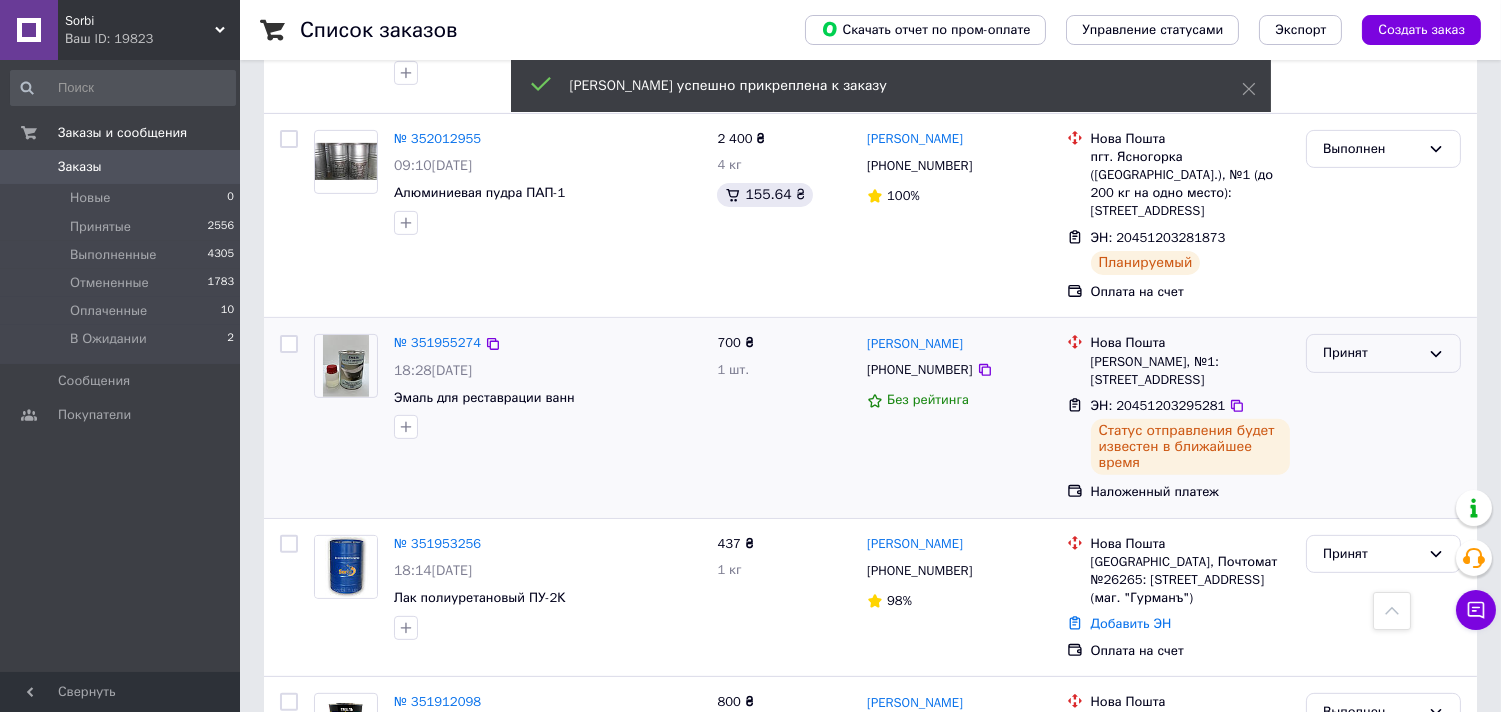 click on "Принят" at bounding box center [1371, 353] 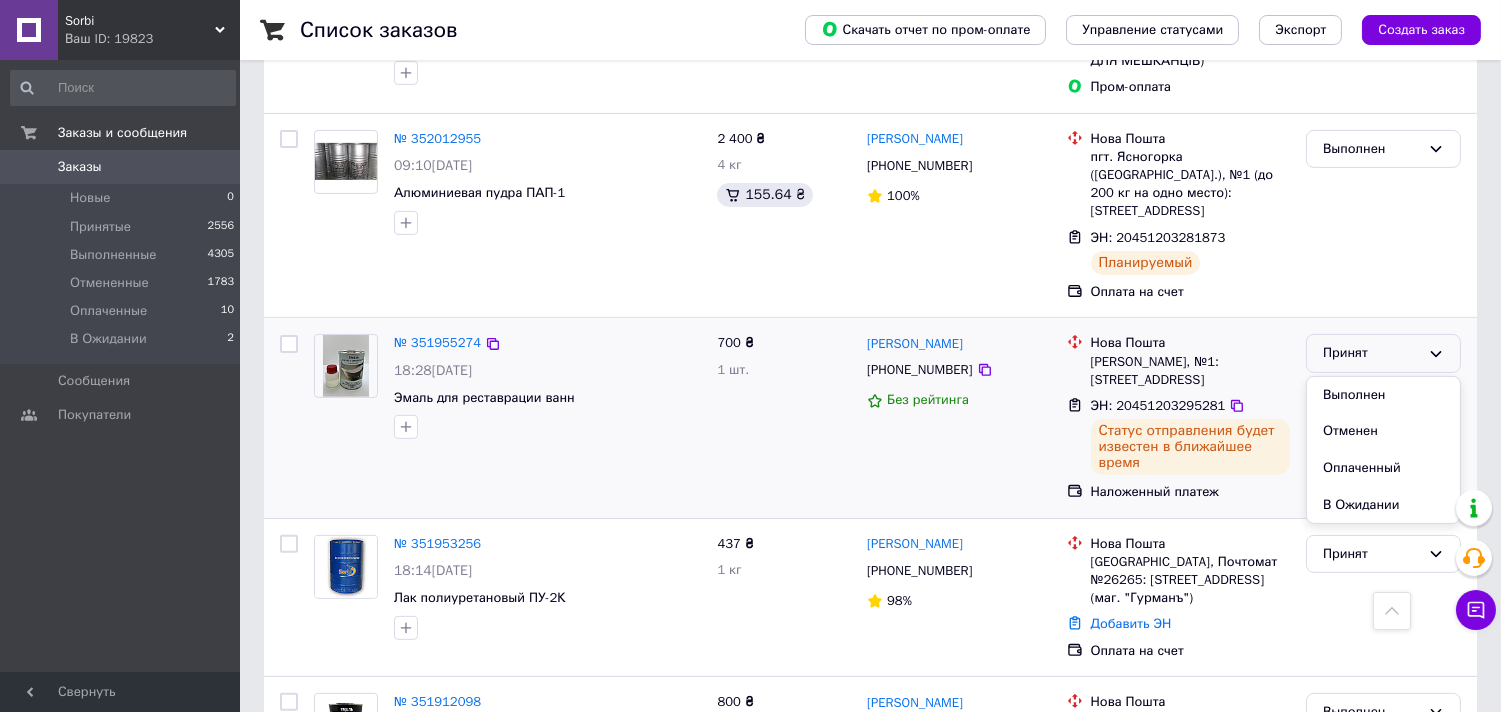 click on "Выполнен" at bounding box center (1383, 395) 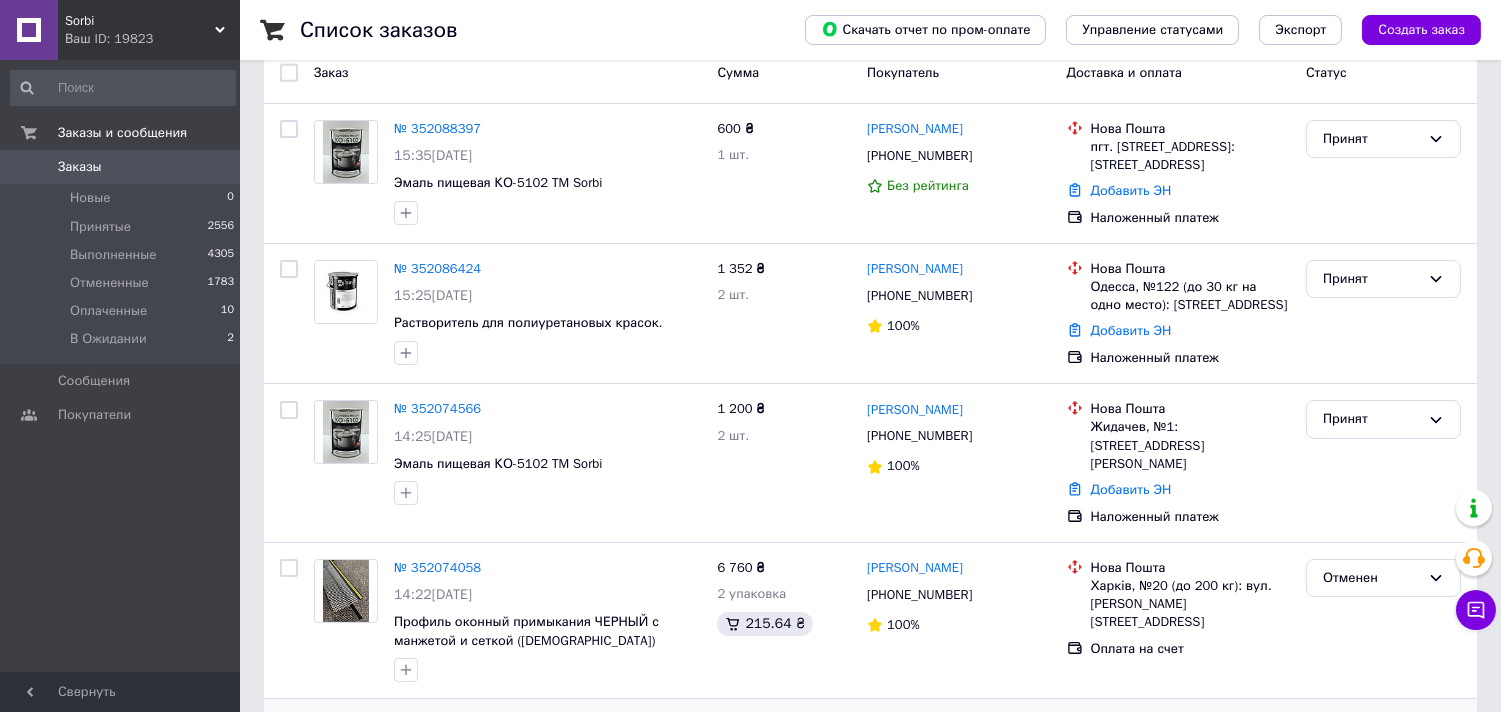 scroll, scrollTop: 111, scrollLeft: 0, axis: vertical 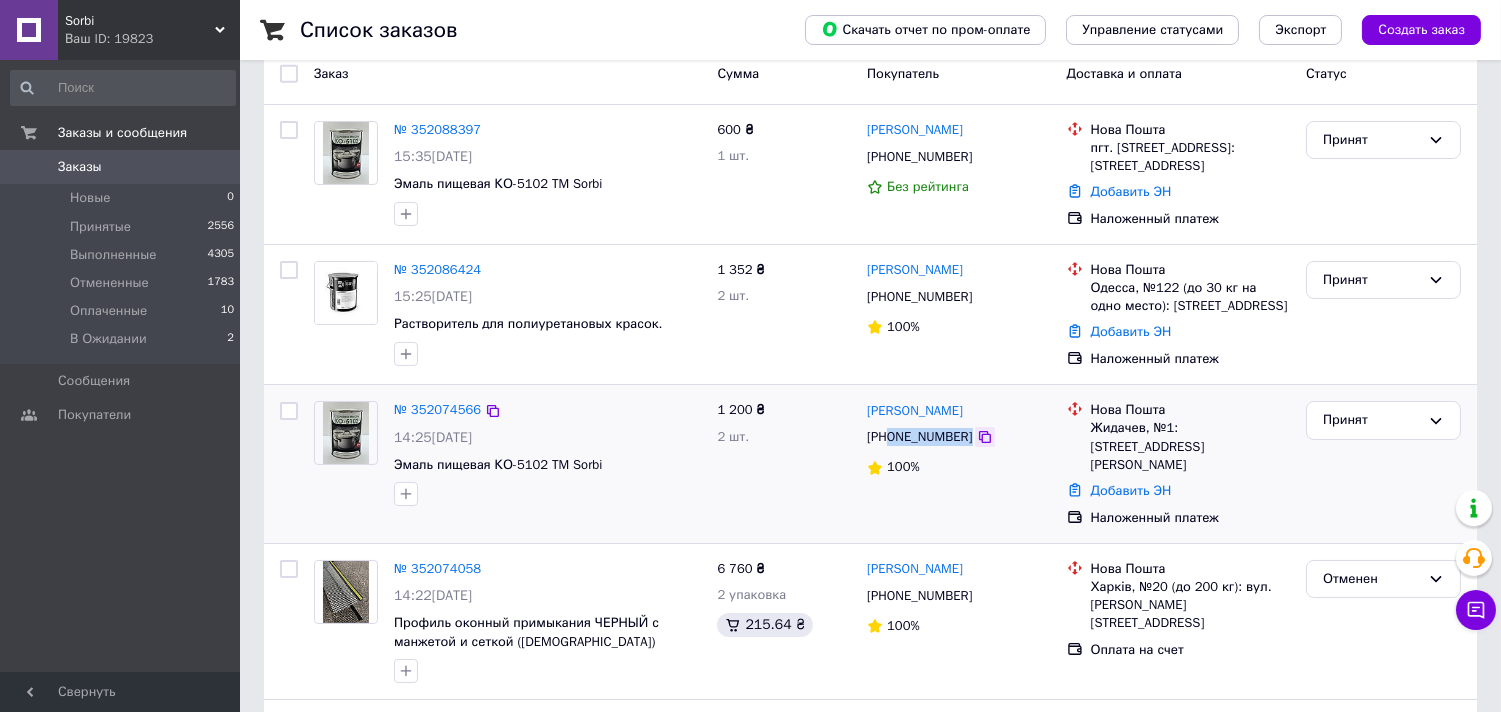 drag, startPoint x: 888, startPoint y: 435, endPoint x: 962, endPoint y: 436, distance: 74.00676 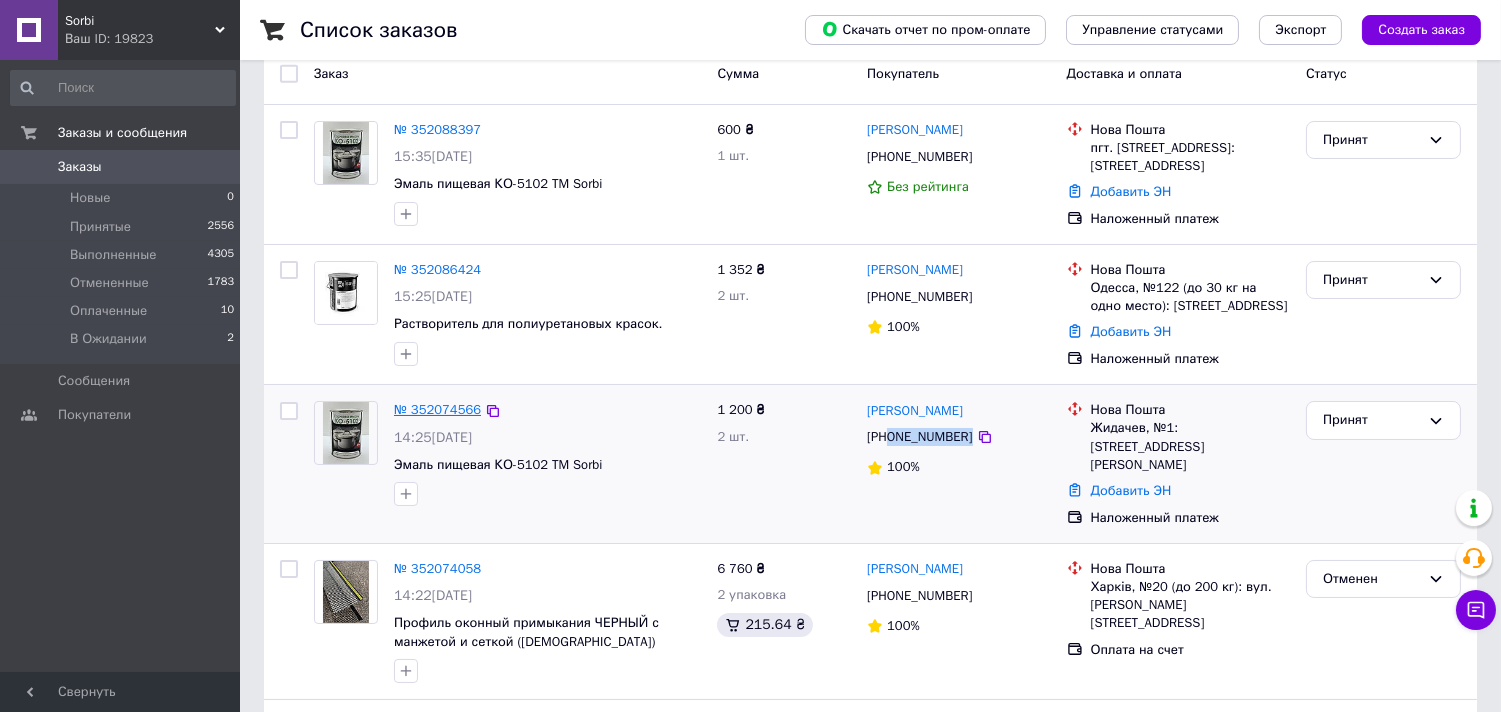 click on "№ 352074566" at bounding box center (437, 409) 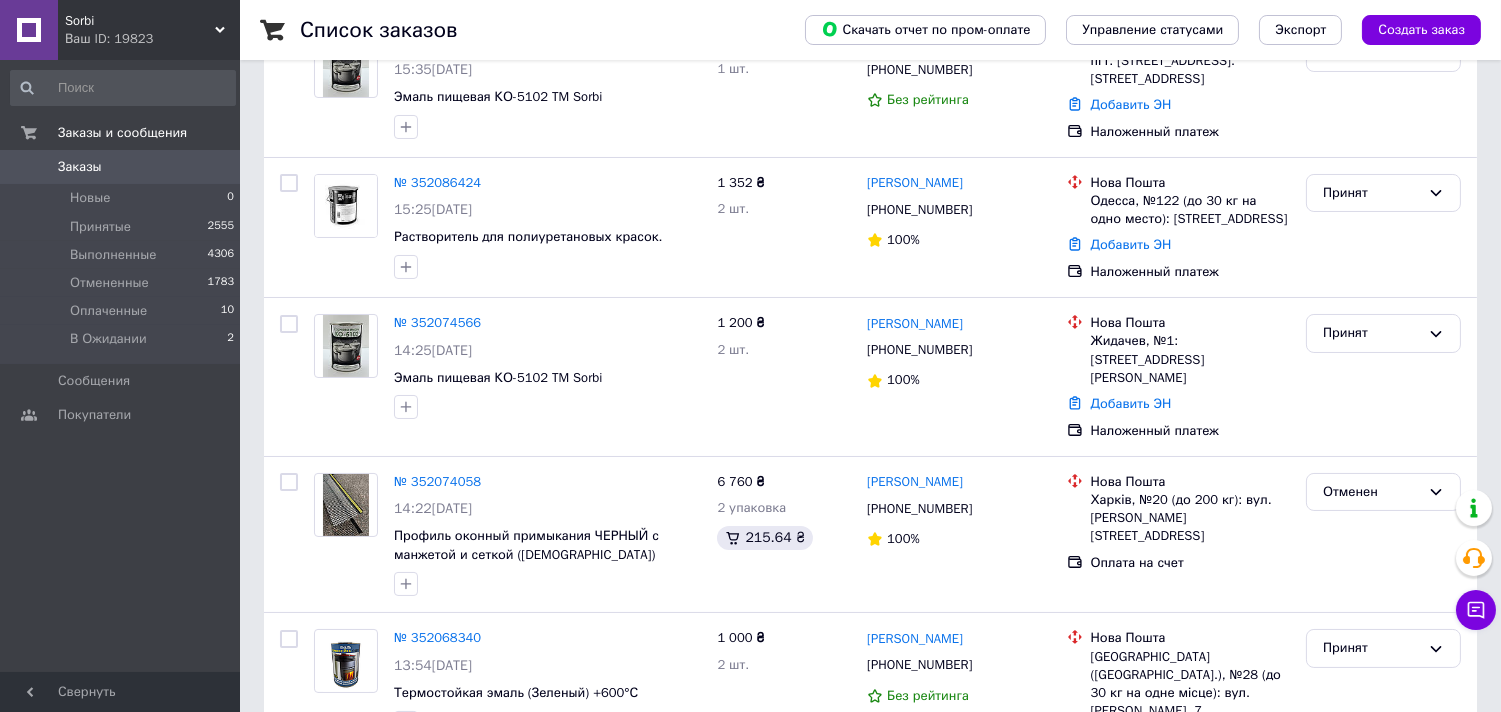 scroll, scrollTop: 222, scrollLeft: 0, axis: vertical 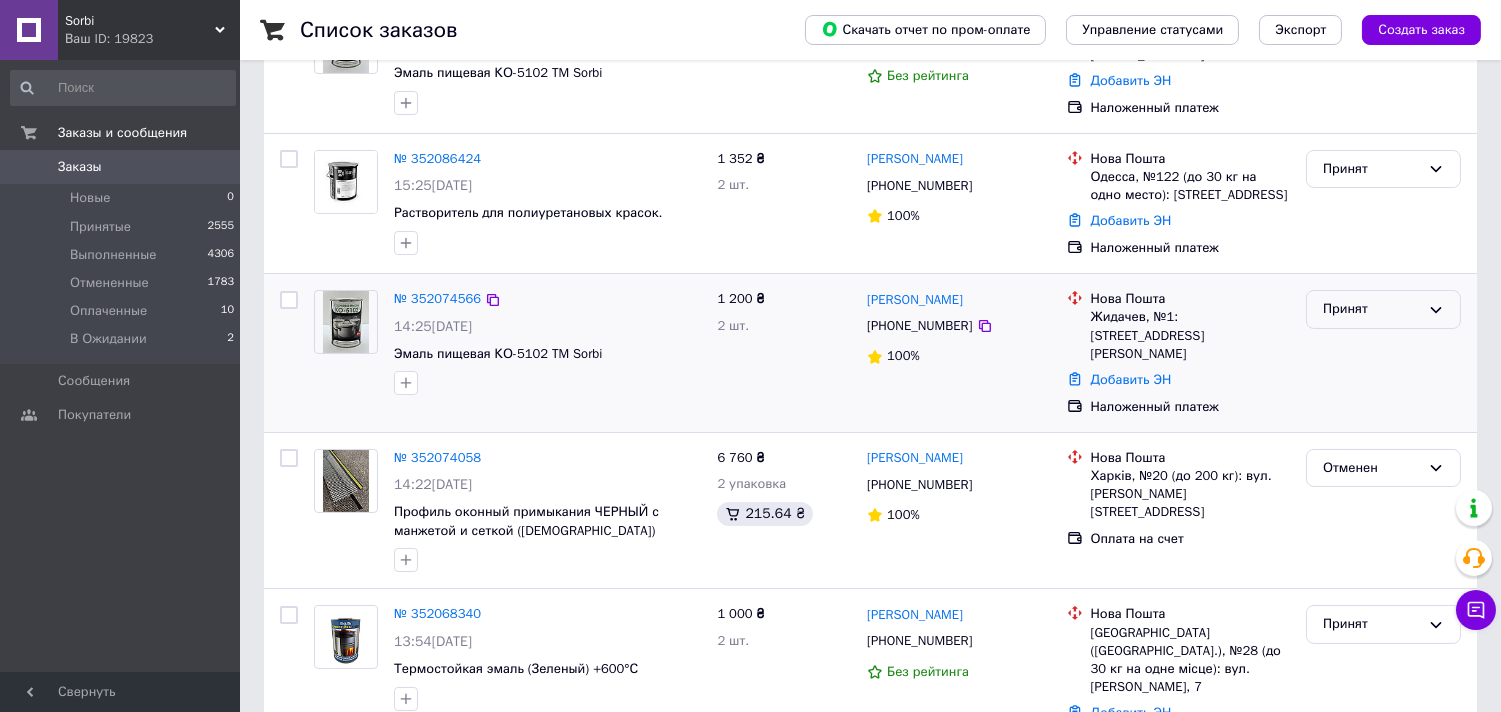 click on "Принят" at bounding box center (1371, 309) 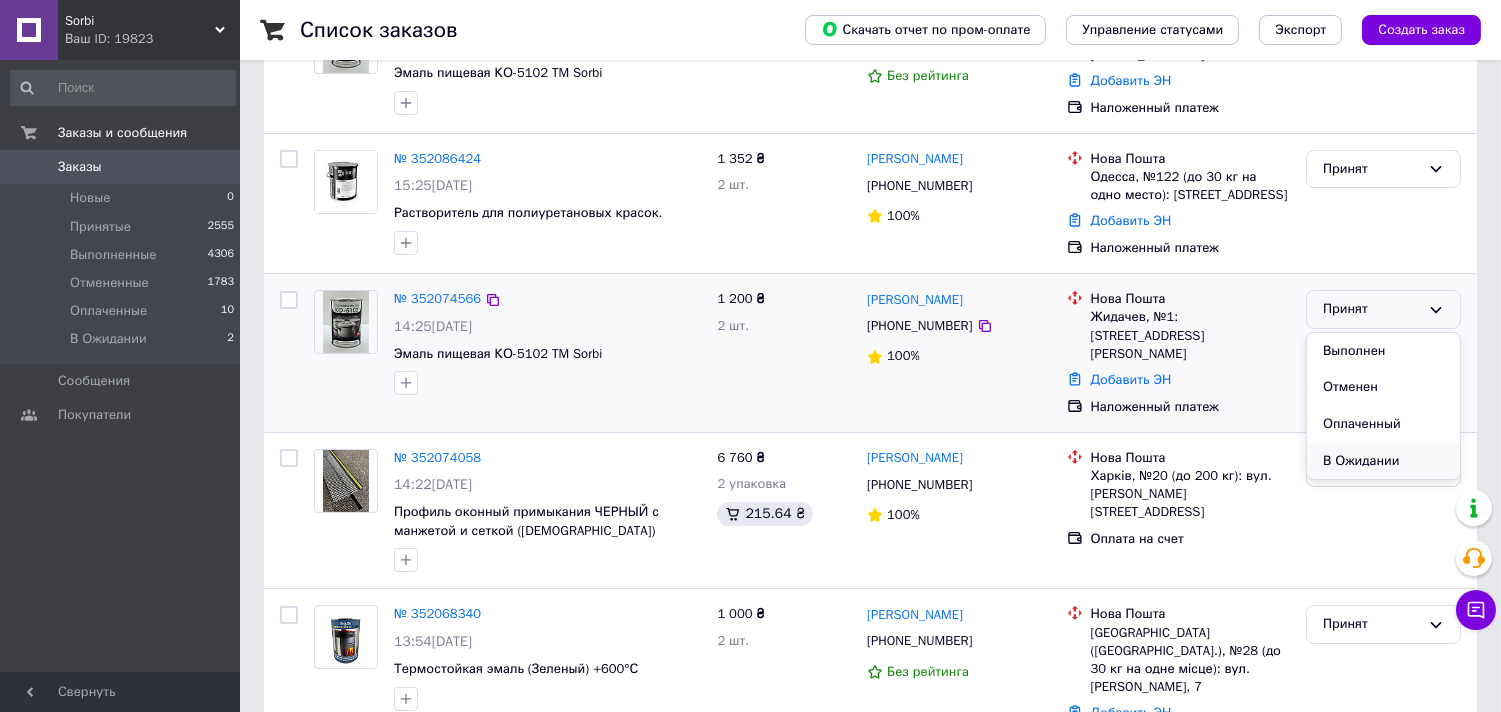 click on "В Ожидании" at bounding box center [1383, 461] 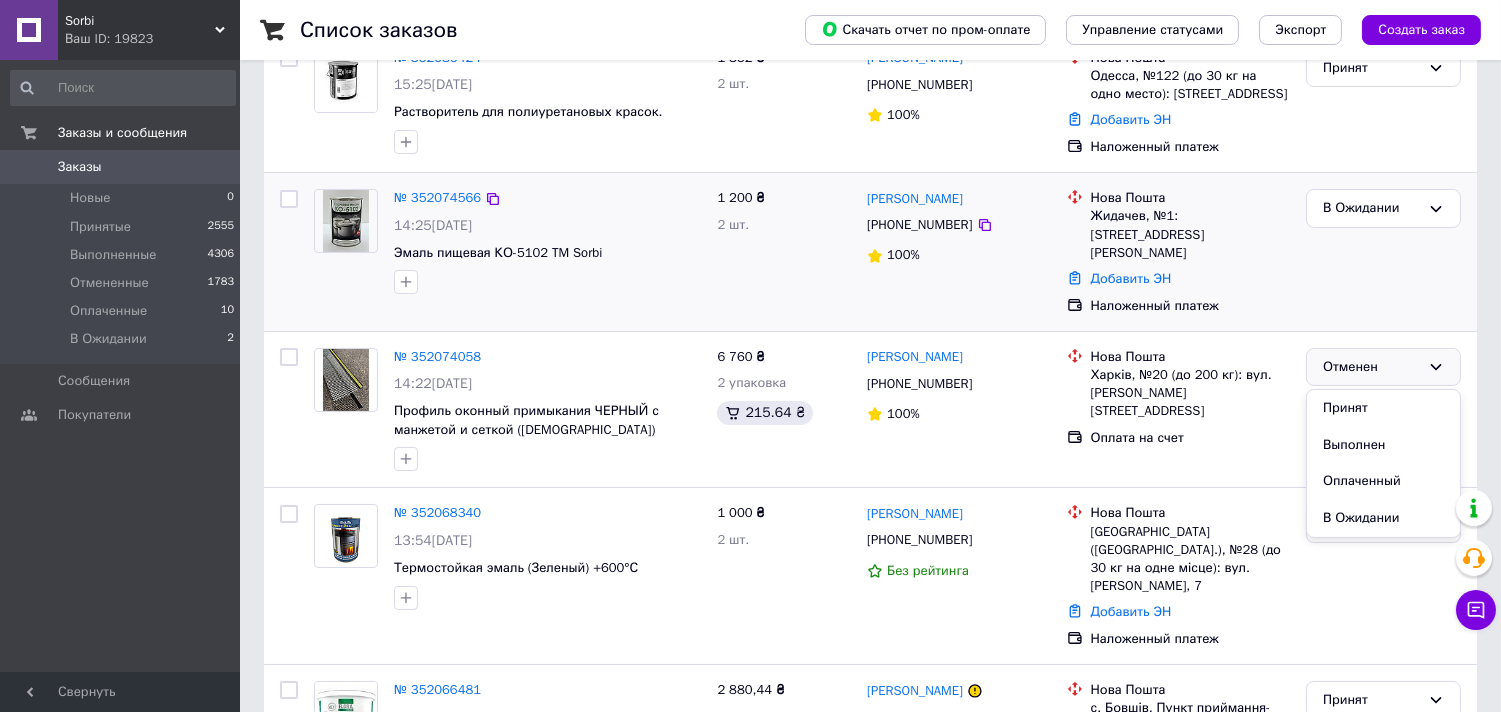 scroll, scrollTop: 333, scrollLeft: 0, axis: vertical 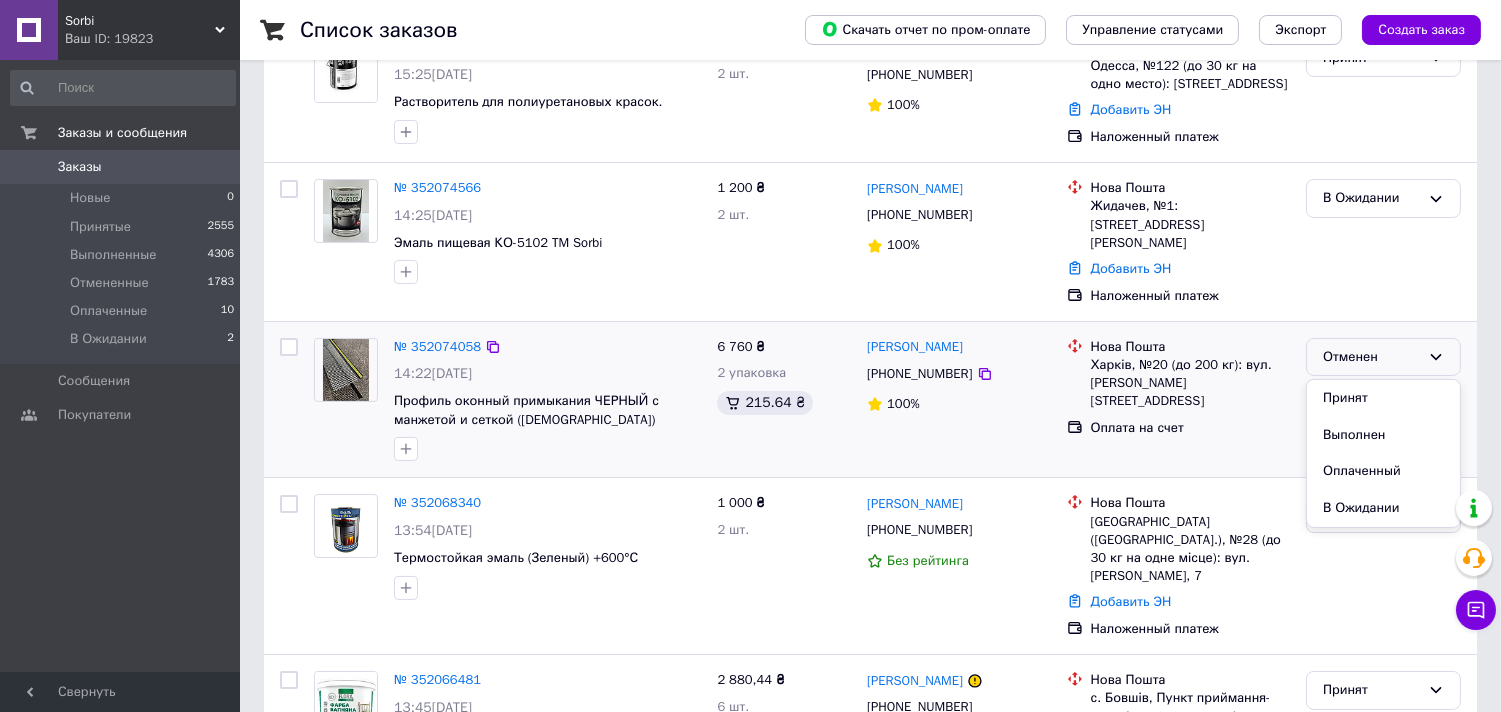 click on "Нова Пошта Харків, №20 (до 200 кг): вул. [PERSON_NAME][STREET_ADDRESS] Оплата на счет" at bounding box center (1178, 400) 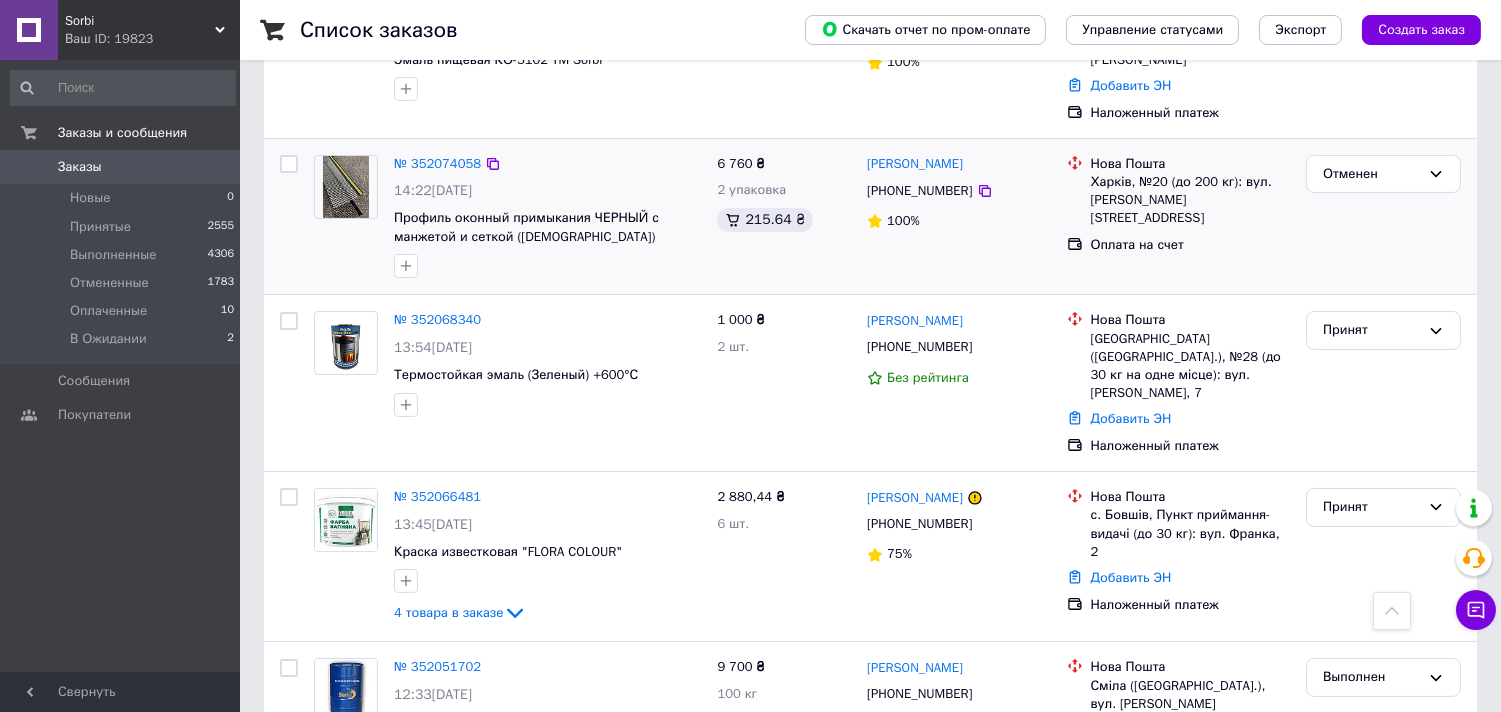 scroll, scrollTop: 555, scrollLeft: 0, axis: vertical 